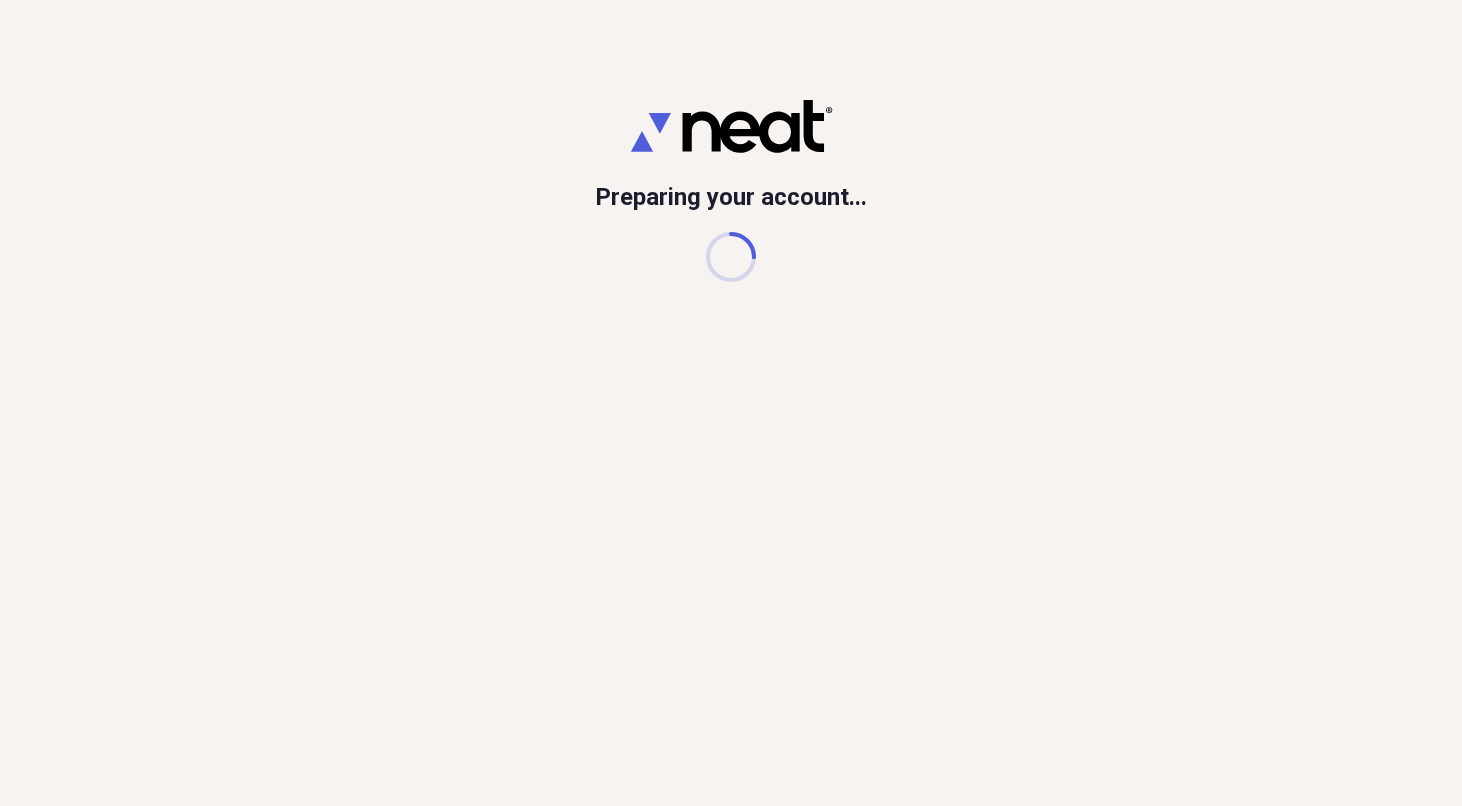 scroll, scrollTop: 0, scrollLeft: 0, axis: both 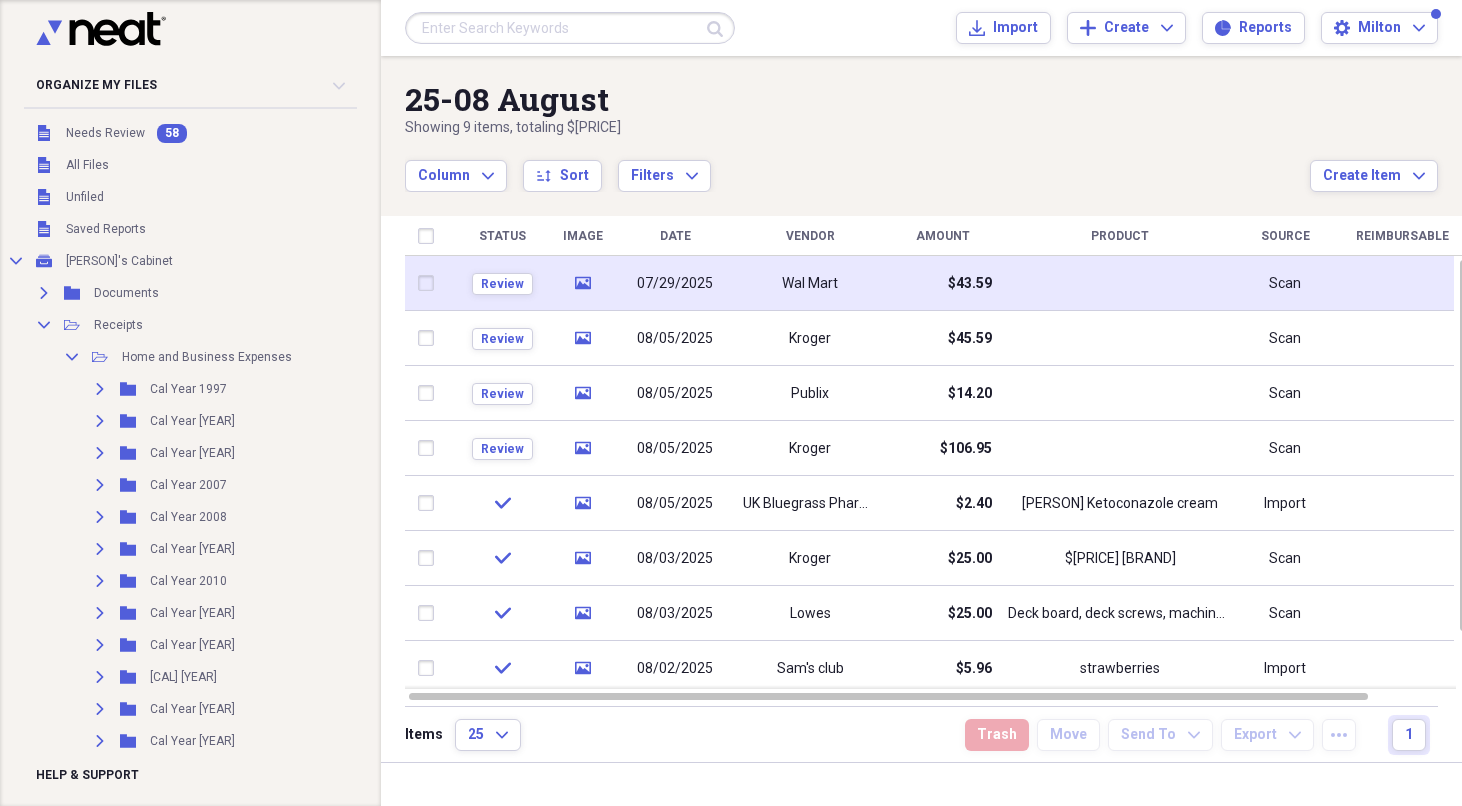 click at bounding box center (430, 283) 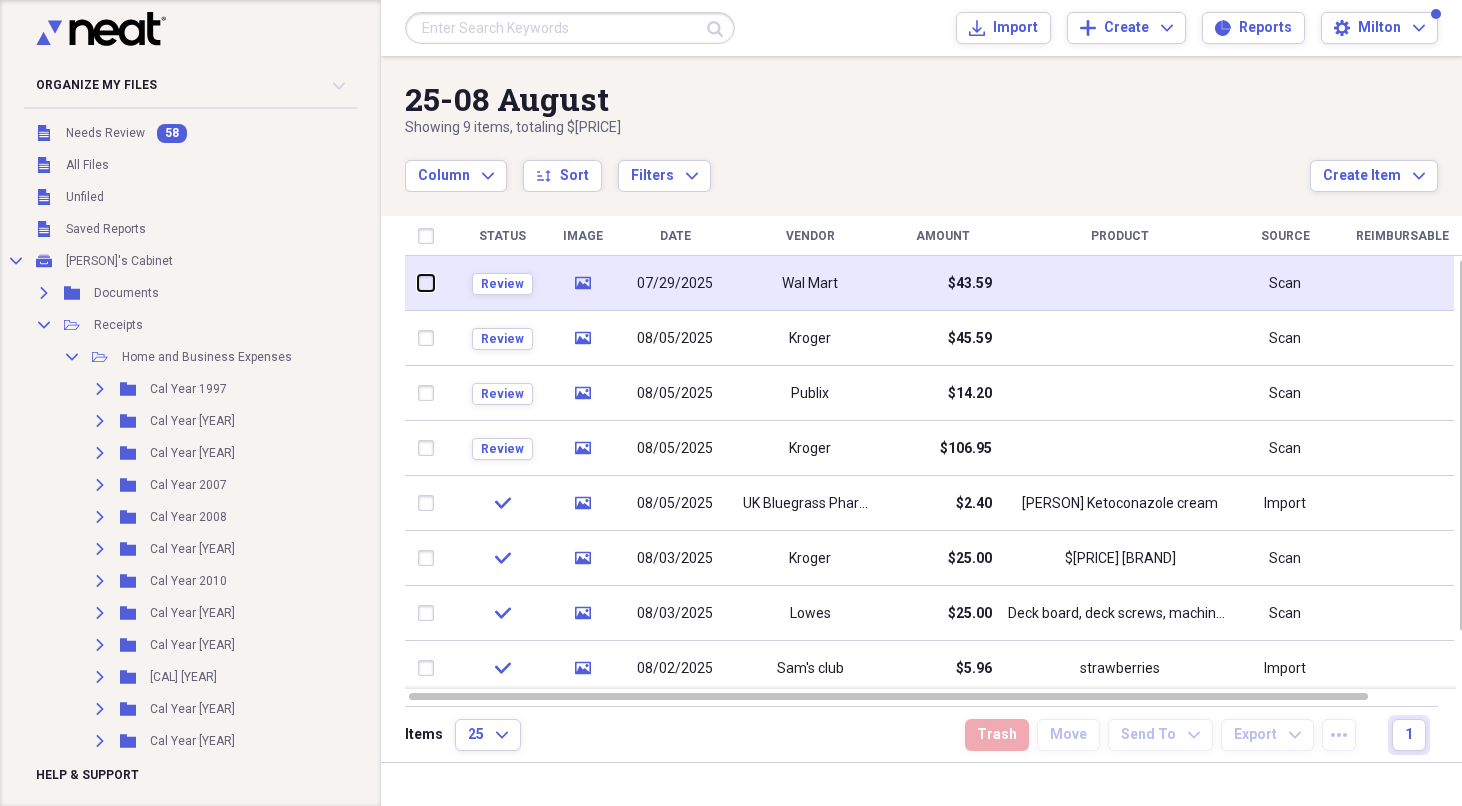 click at bounding box center [418, 283] 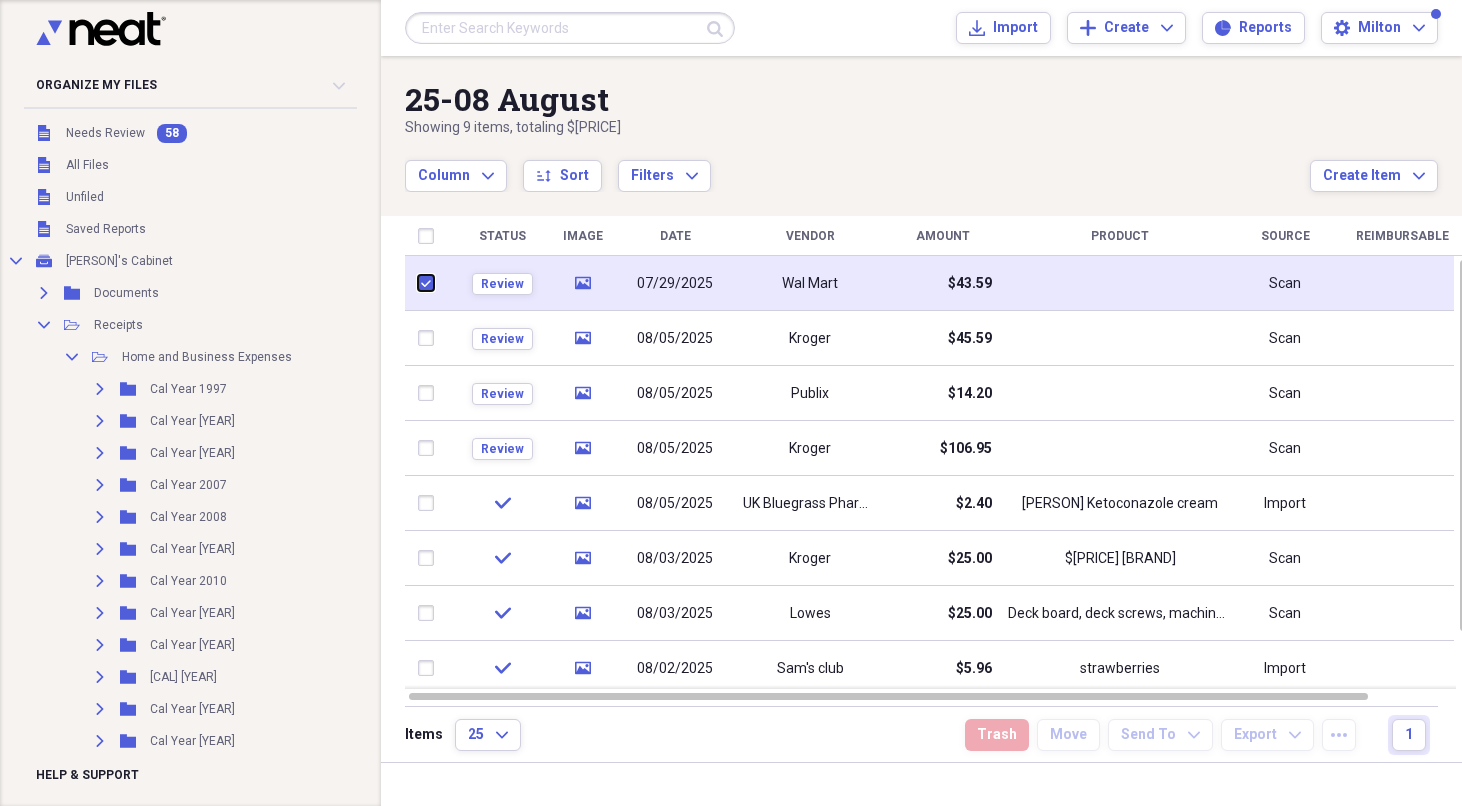 checkbox on "true" 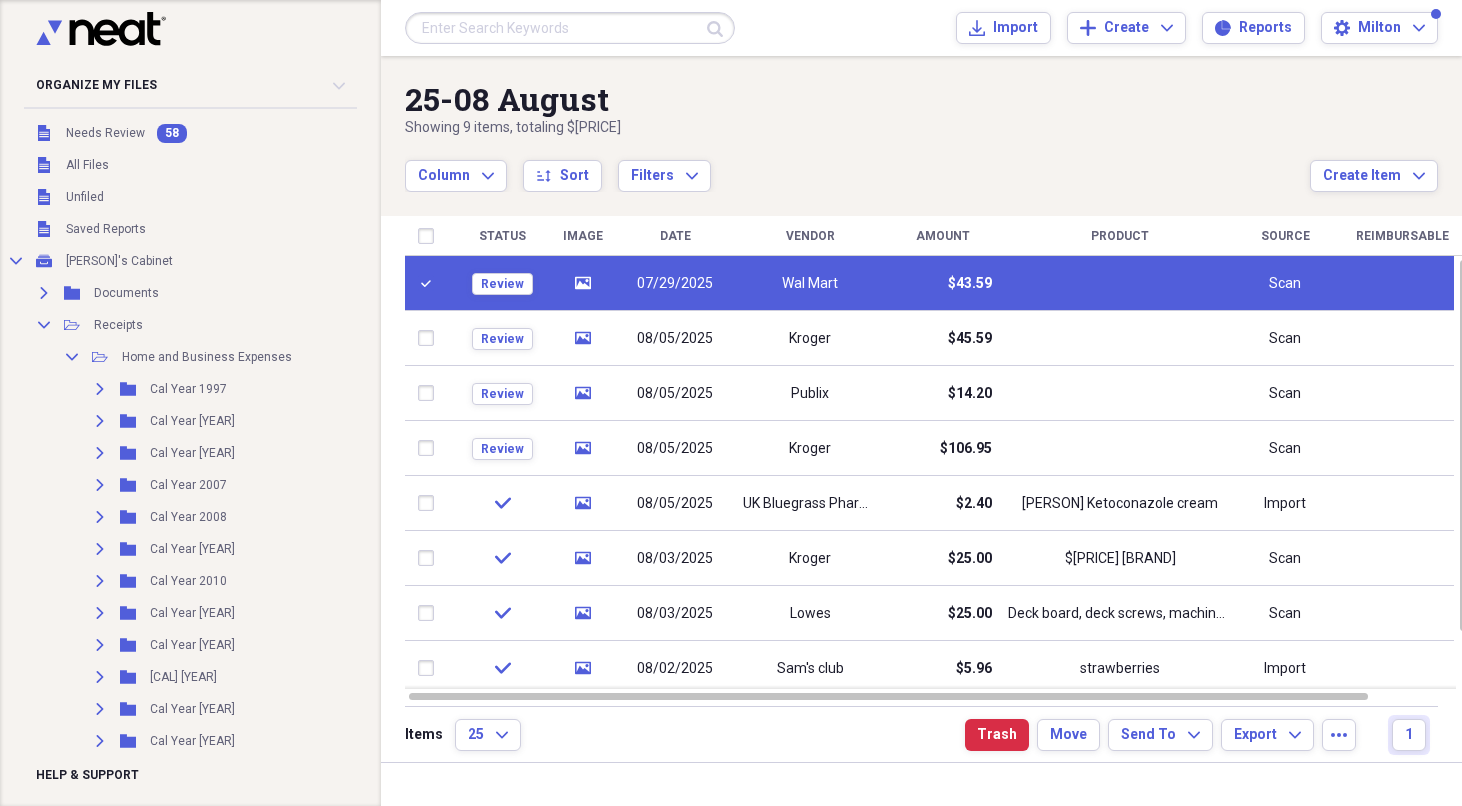 click on "07/29/2025" at bounding box center [675, 284] 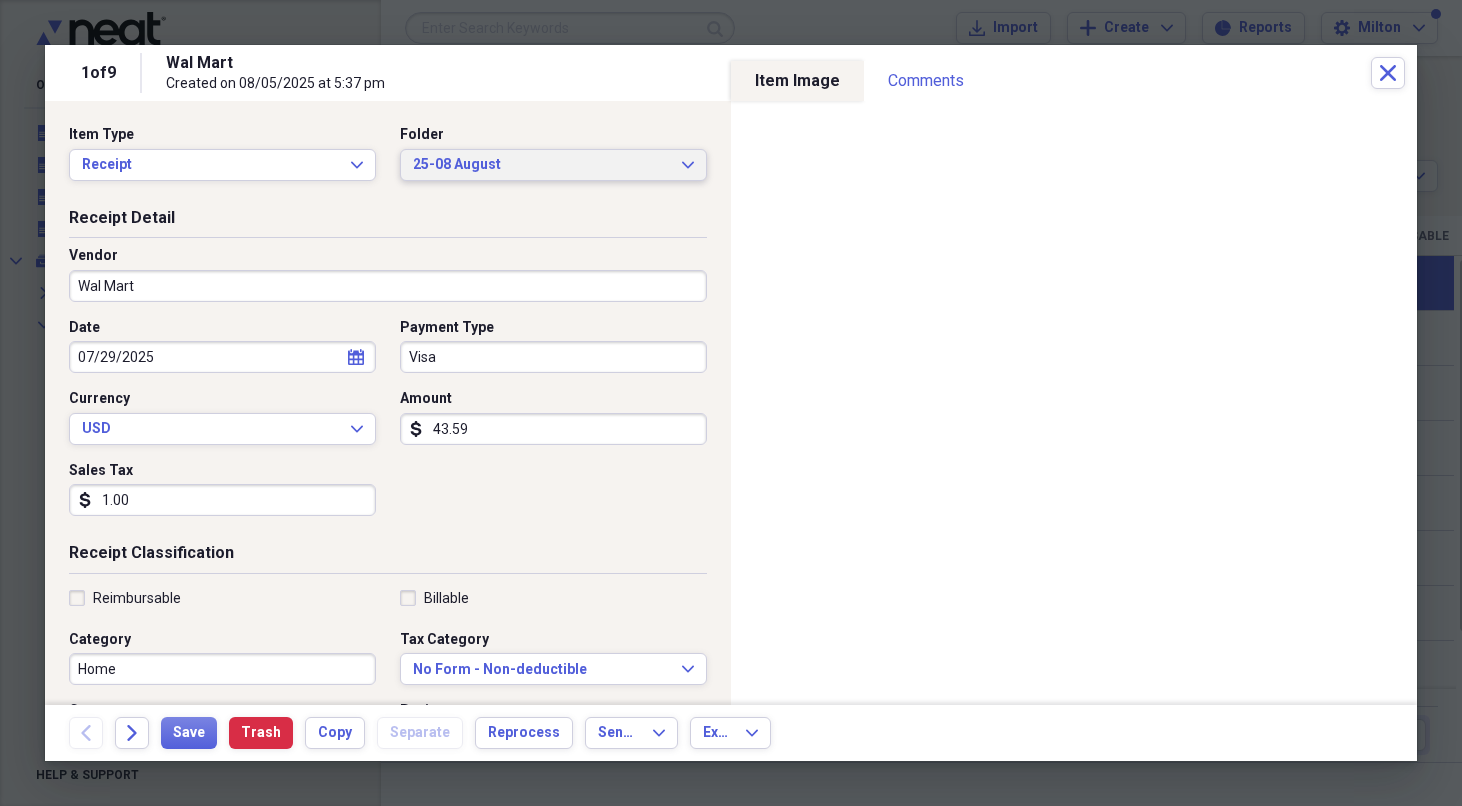click on "Expand" 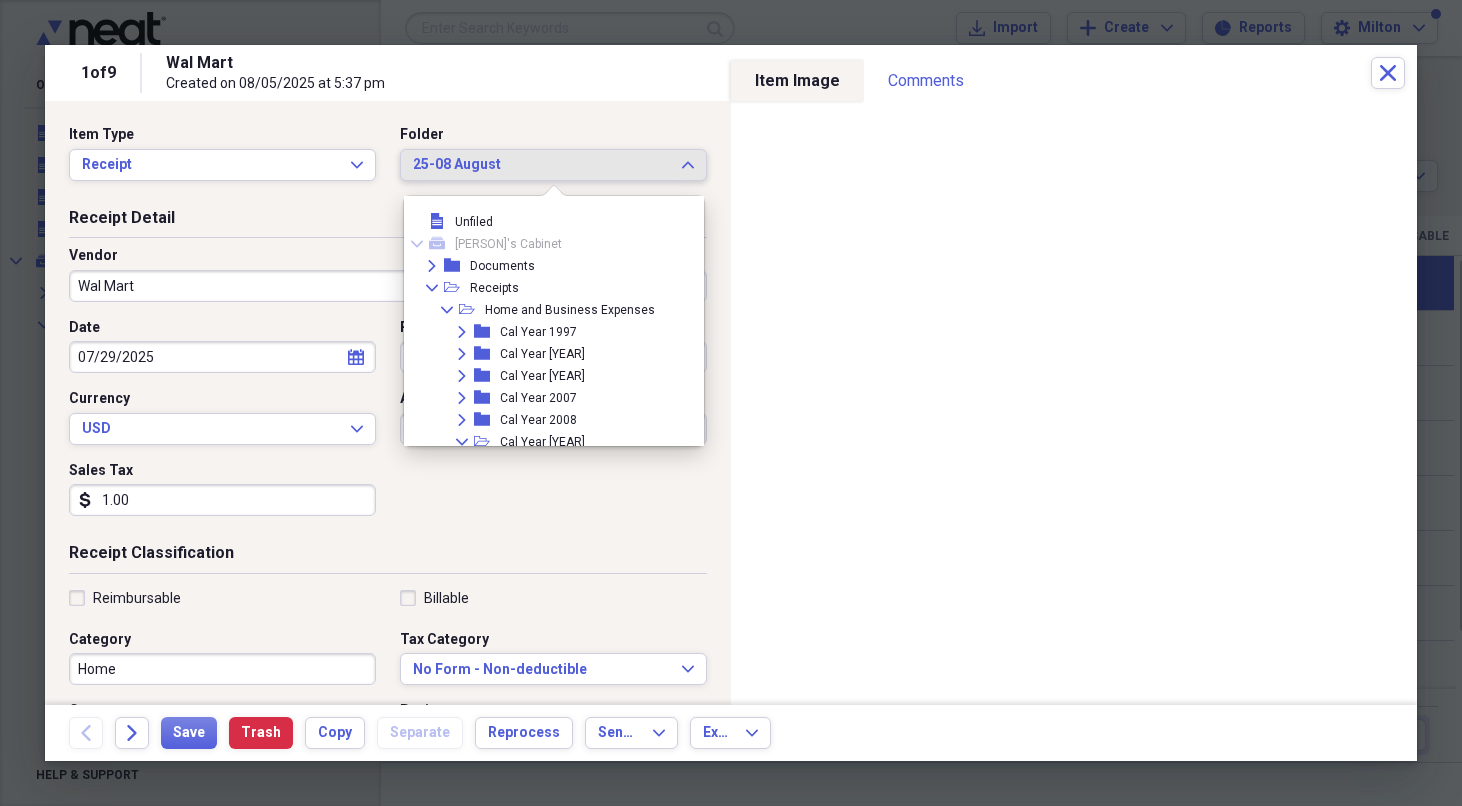 scroll, scrollTop: 3131, scrollLeft: 0, axis: vertical 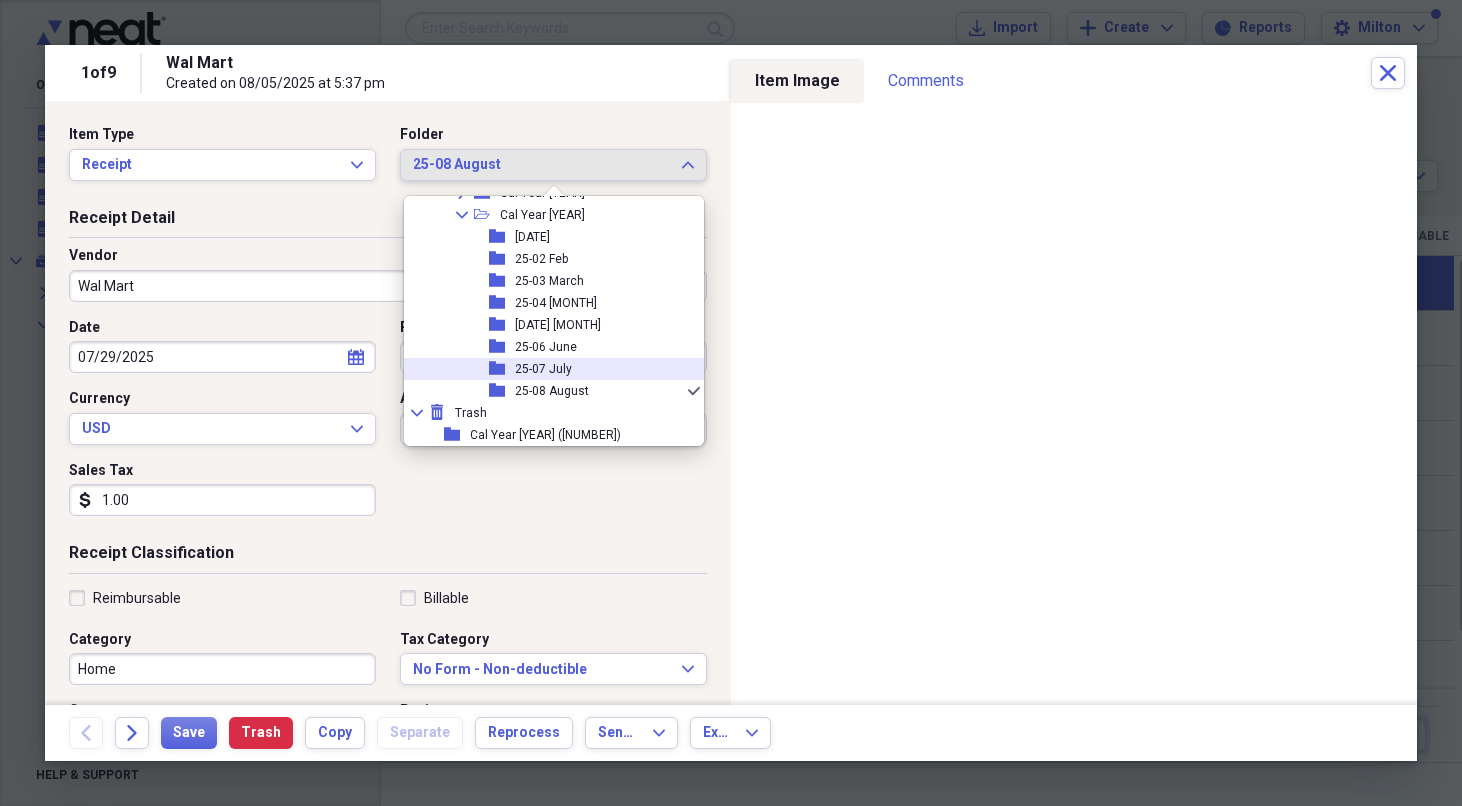 click on "25-07 July" at bounding box center (543, 369) 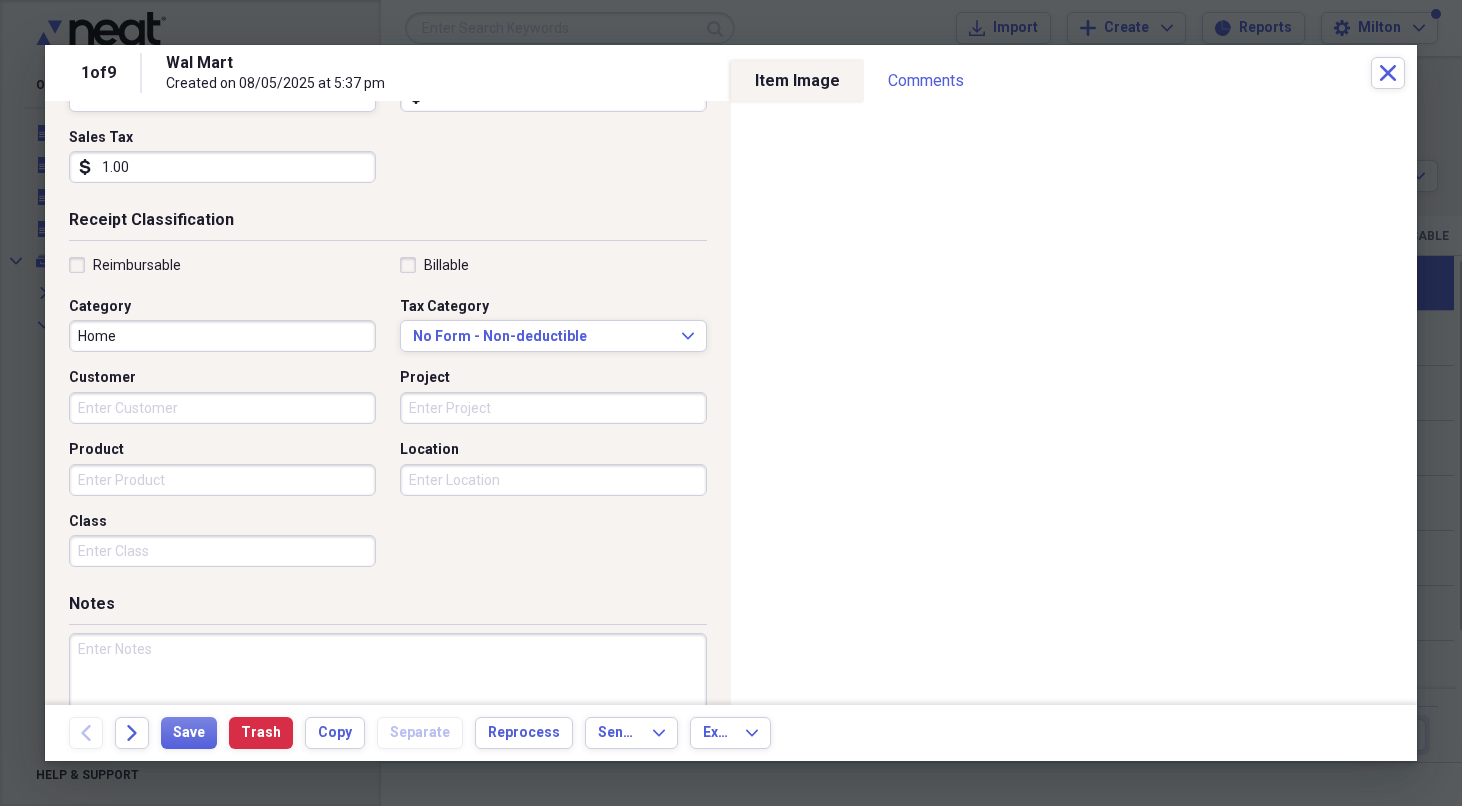 scroll, scrollTop: 417, scrollLeft: 0, axis: vertical 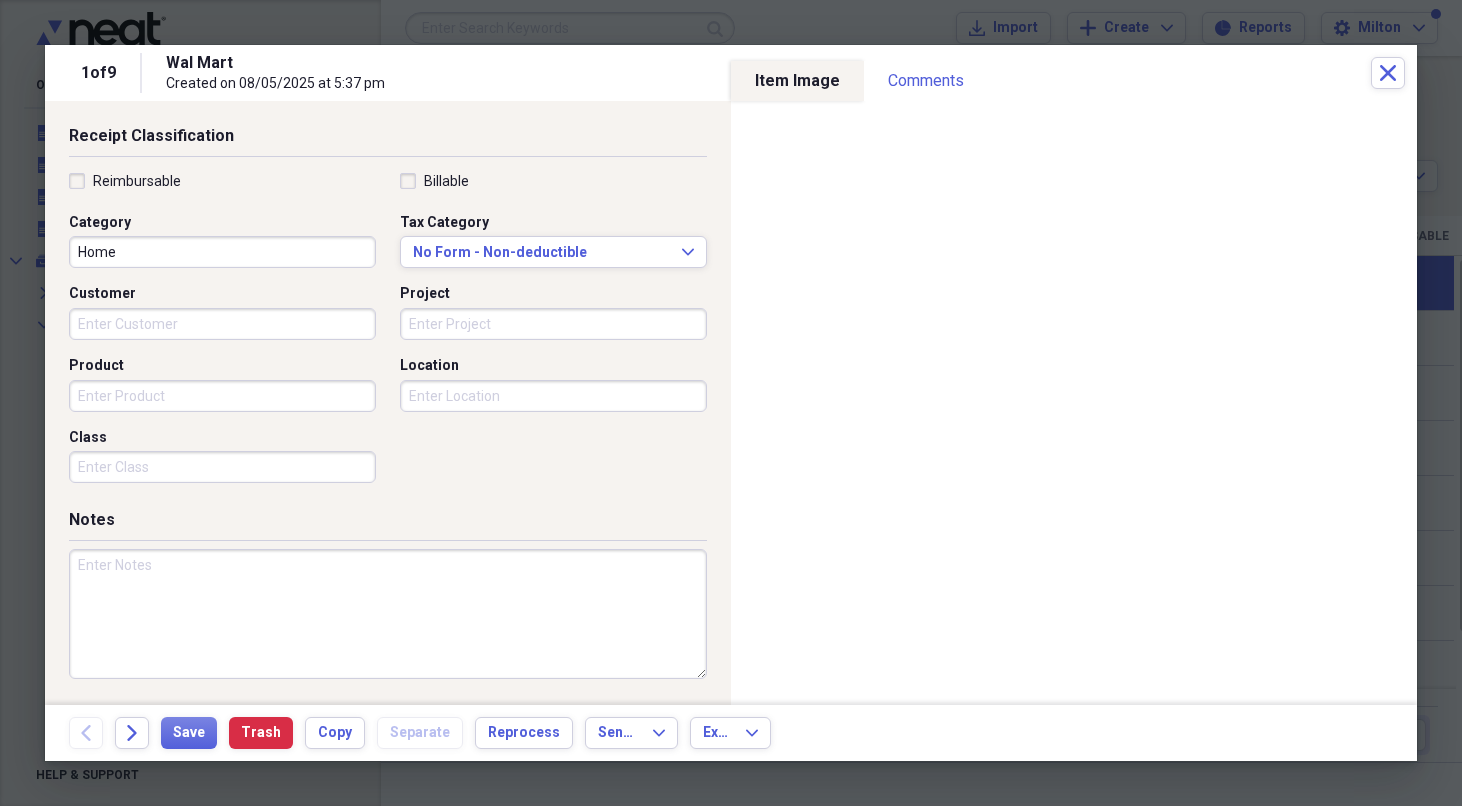 click on "Product" at bounding box center (222, 396) 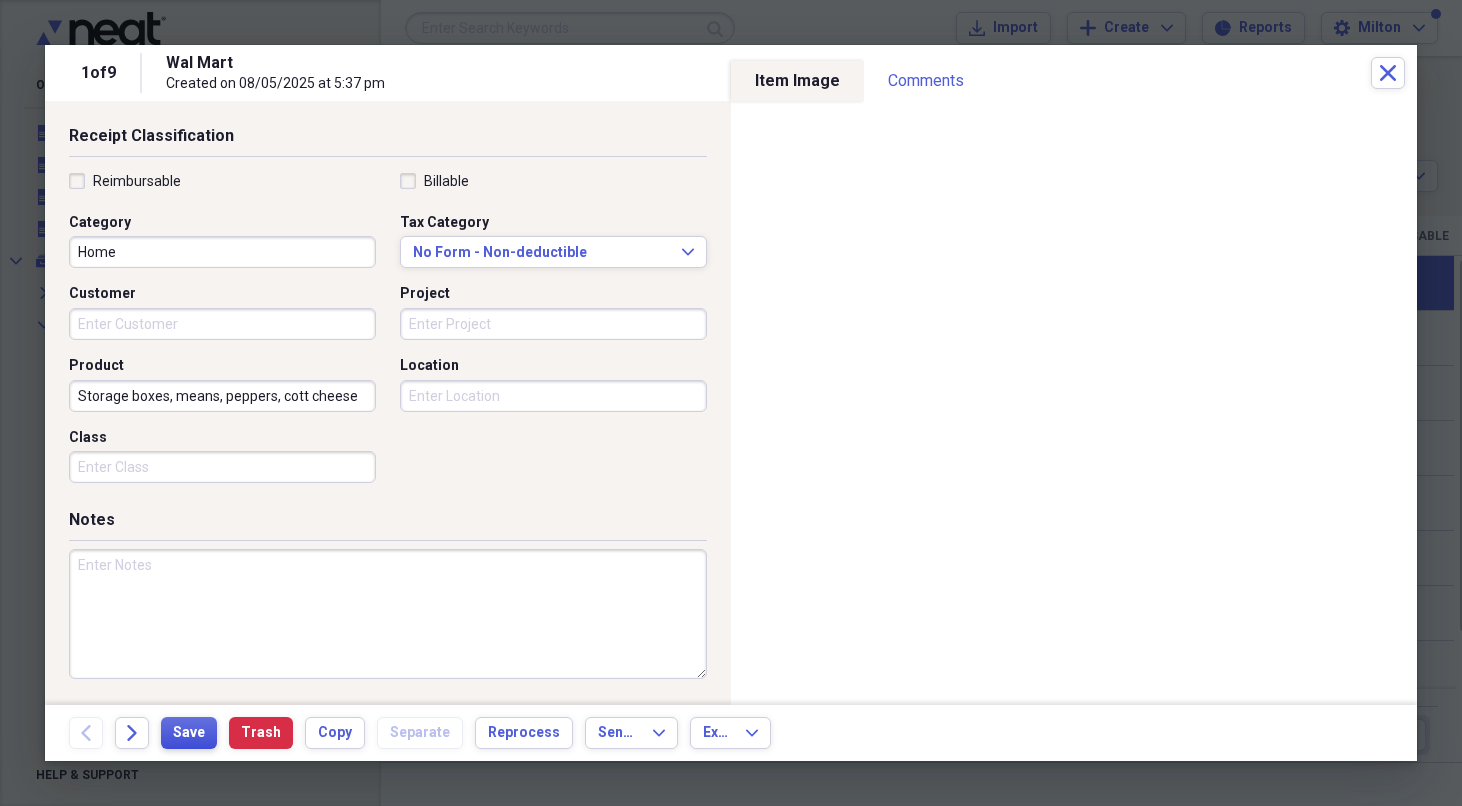 type on "Storage boxes, means, peppers, cott cheese" 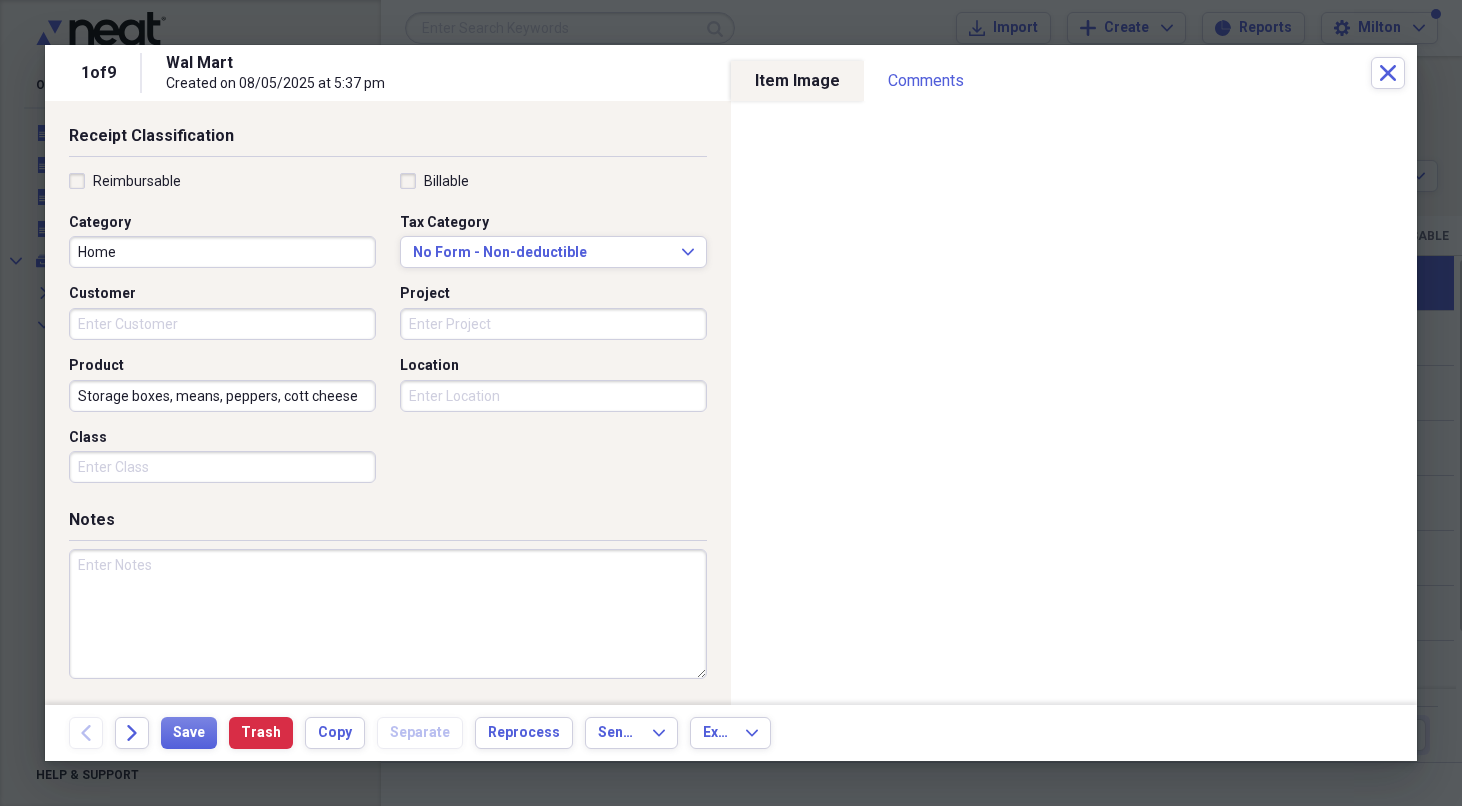 click on "Storage boxes, means, peppers, cott cheese" at bounding box center [222, 396] 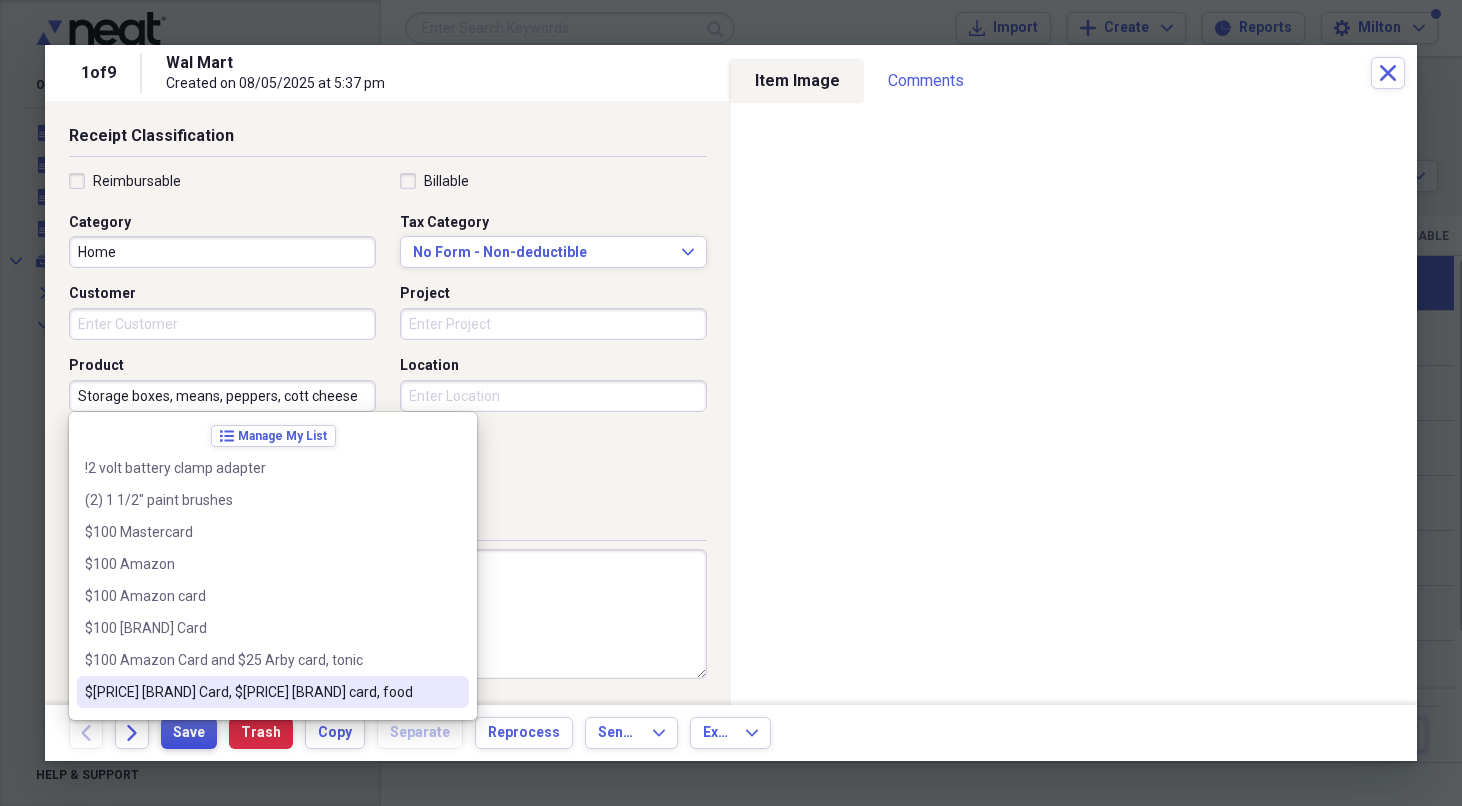 click on "Save" at bounding box center (189, 733) 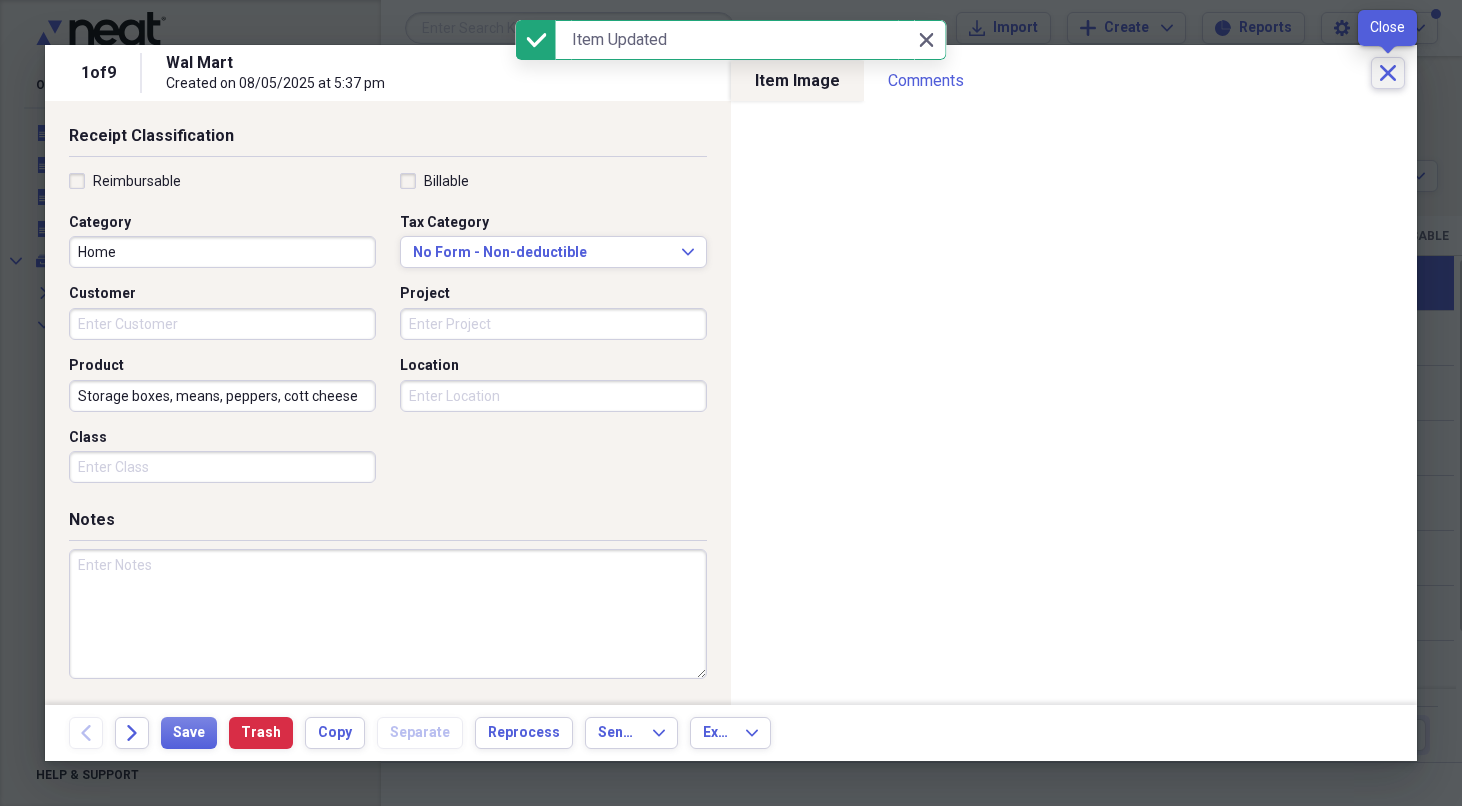 click on "Close" 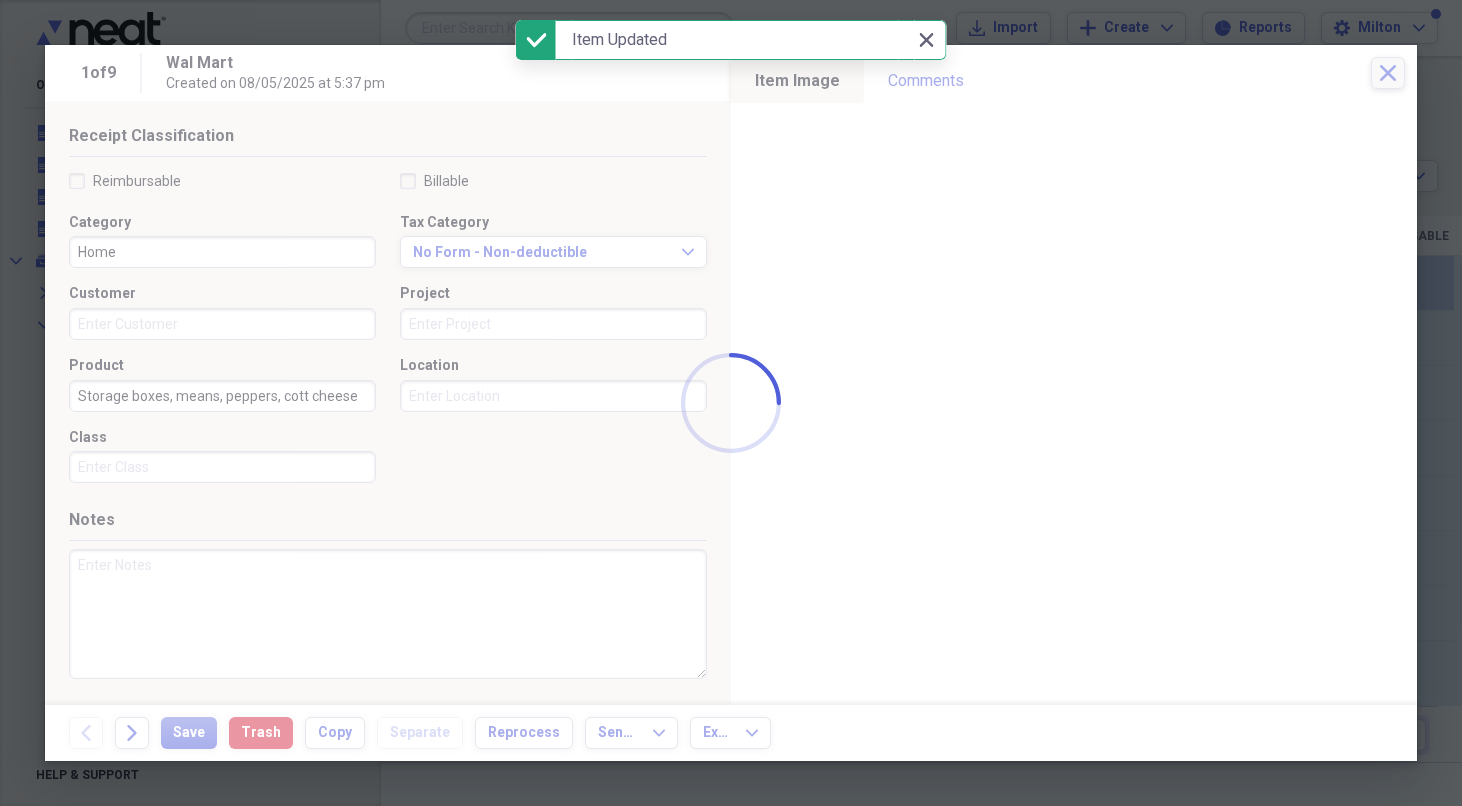 checkbox on "false" 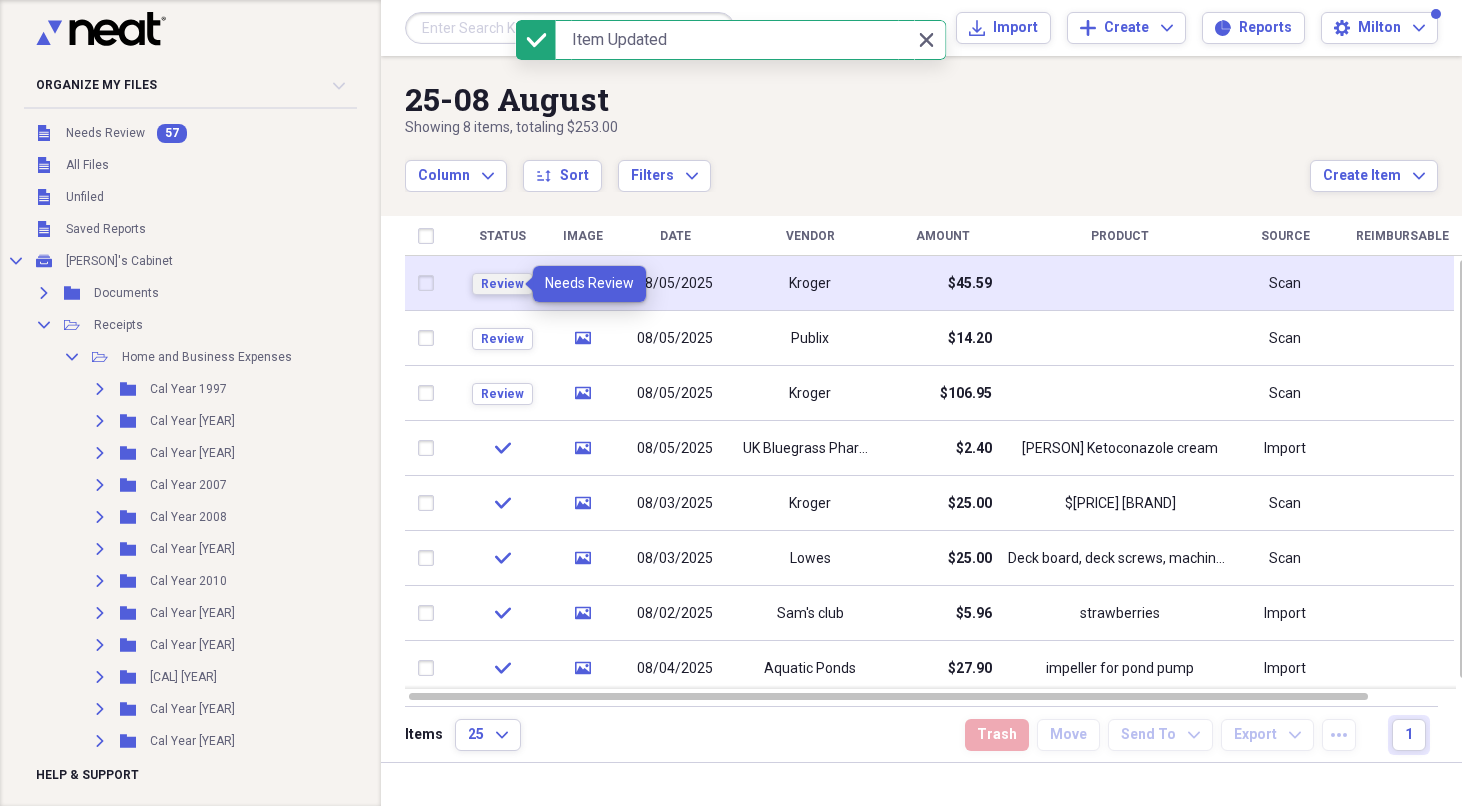 click on "Review" at bounding box center (502, 284) 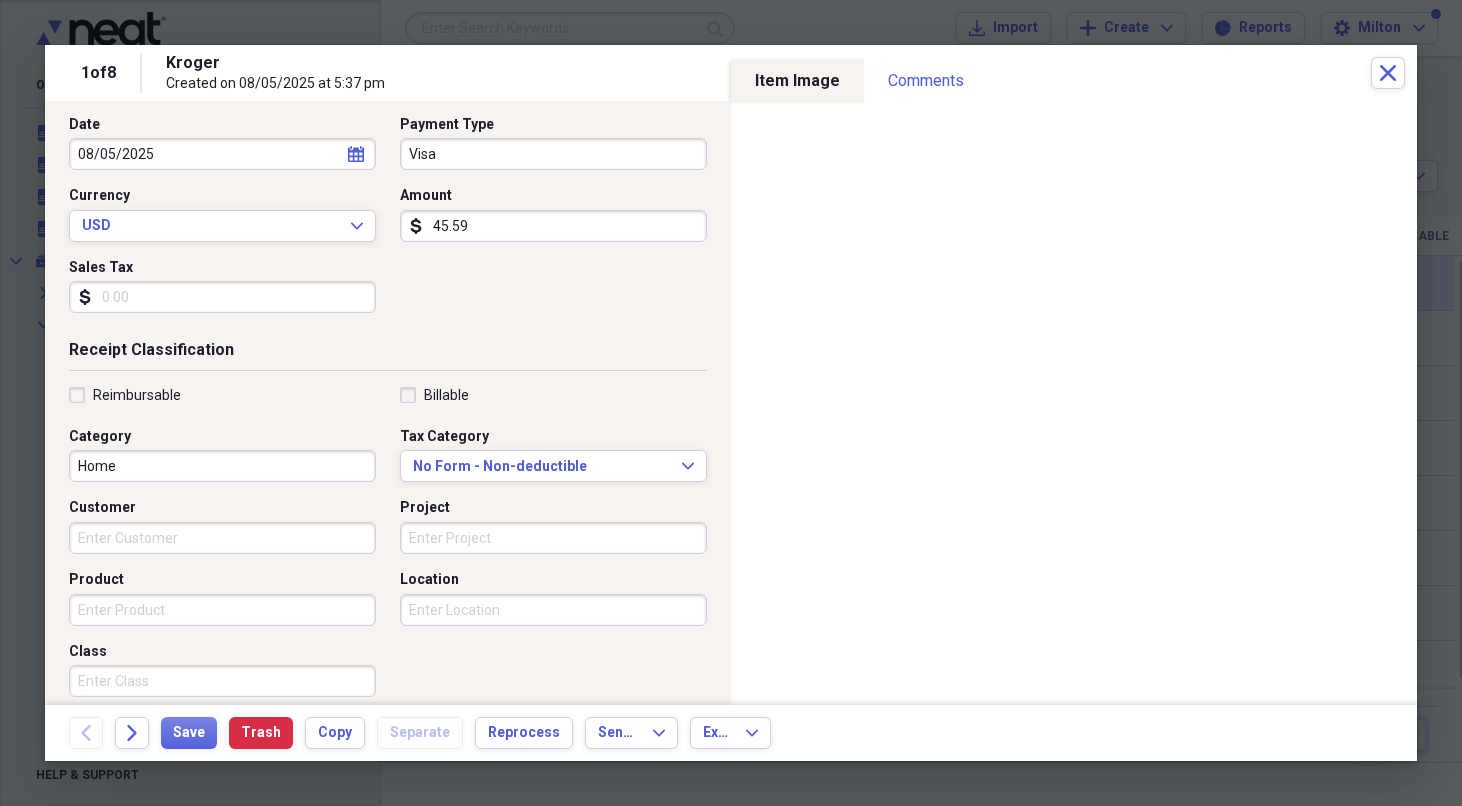 scroll, scrollTop: 228, scrollLeft: 0, axis: vertical 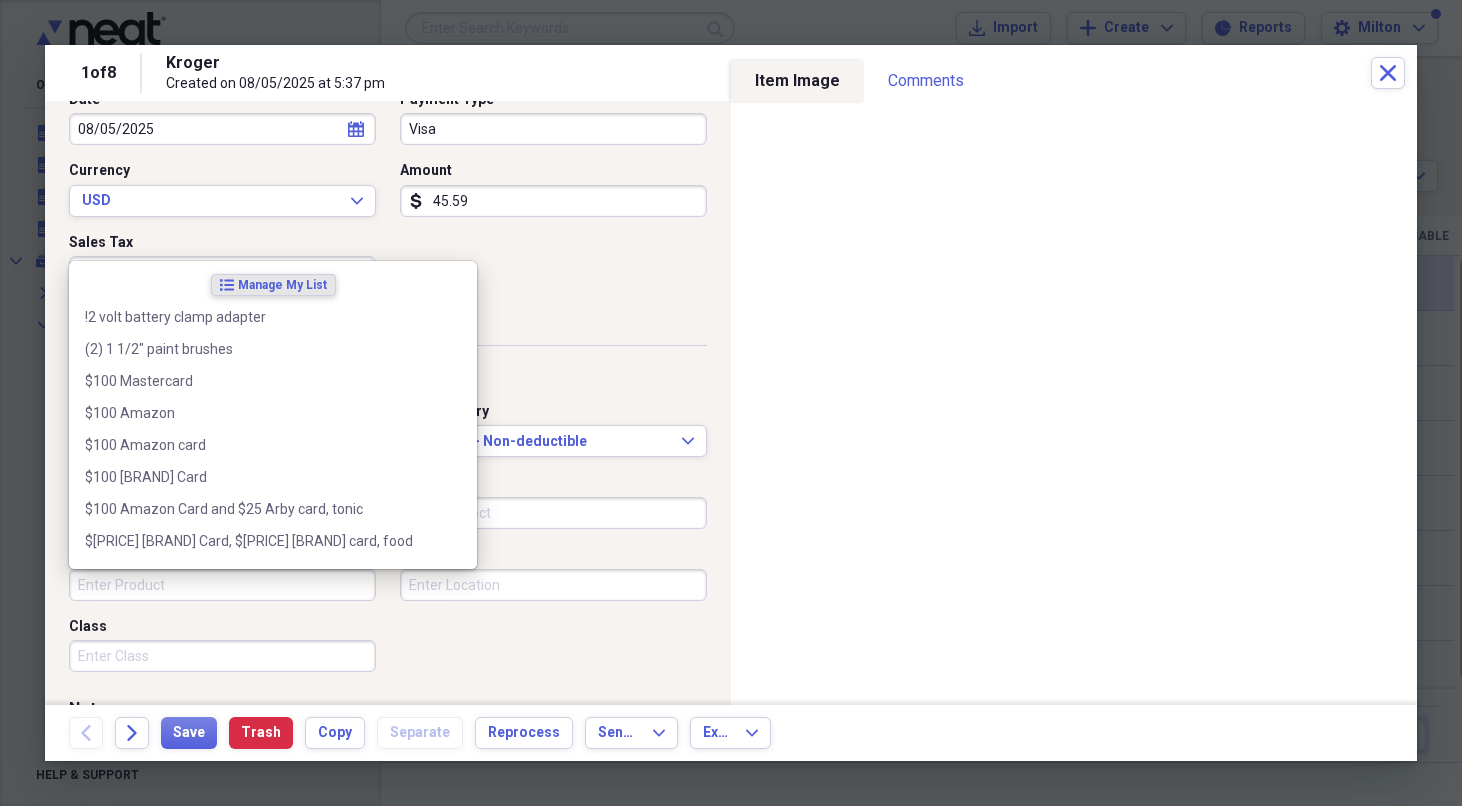 click on "Product" at bounding box center (222, 585) 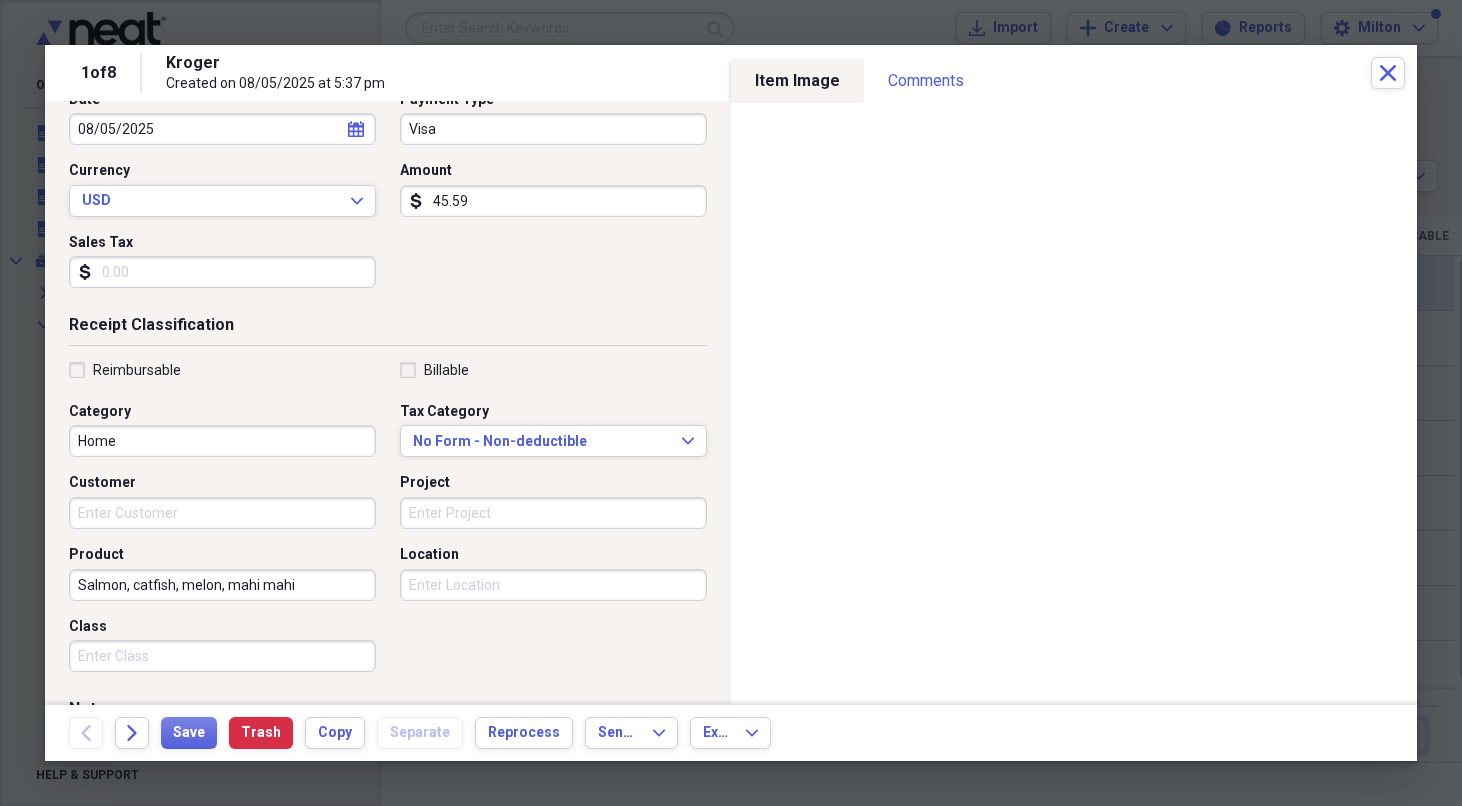 drag, startPoint x: 321, startPoint y: 587, endPoint x: 112, endPoint y: 587, distance: 209 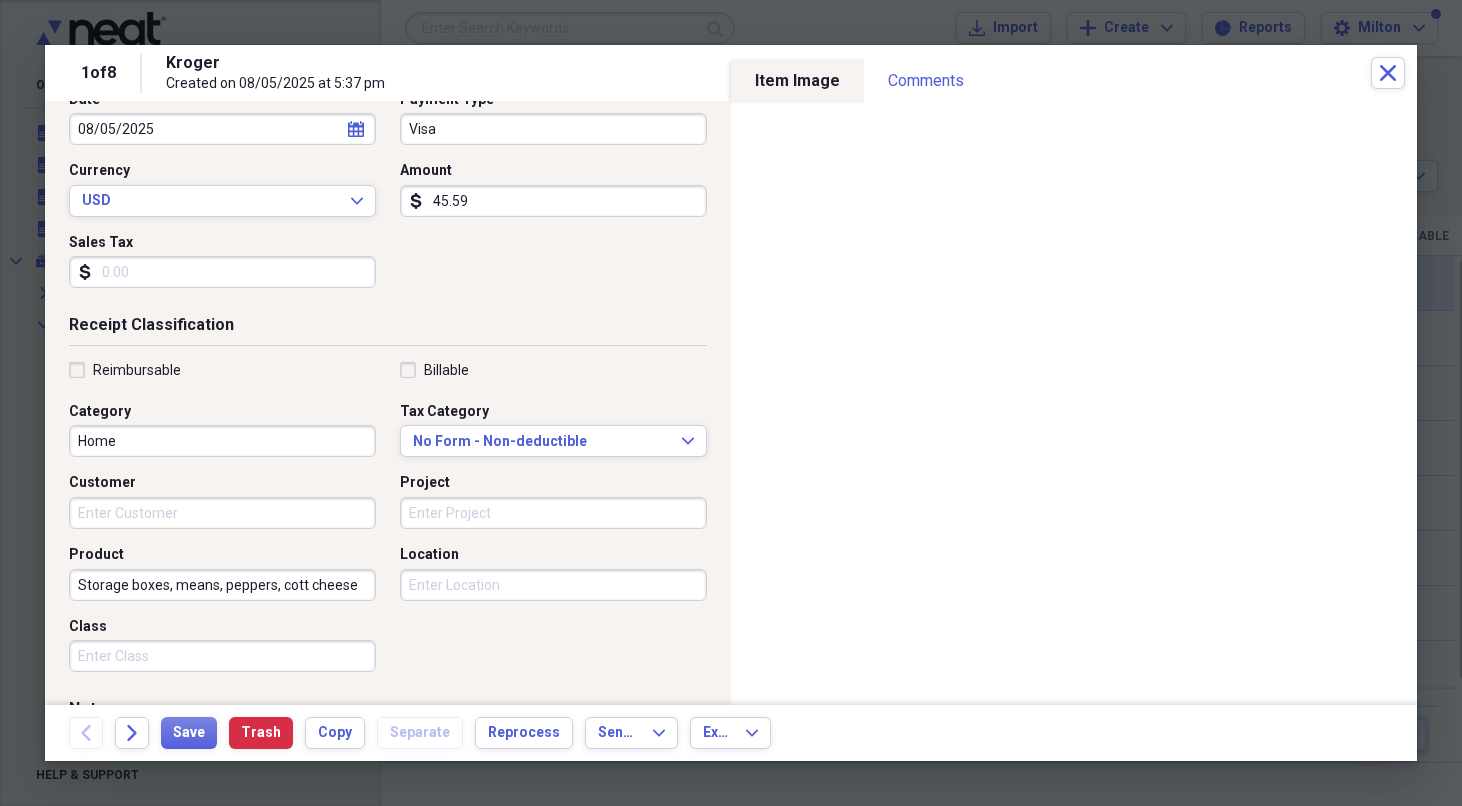 click on "Reimbursable Billable Category Home Tax Category No Form - Non-deductible Expand Customer Project Product Storage boxes, means, peppers, cott cheese Location Class" at bounding box center (388, 521) 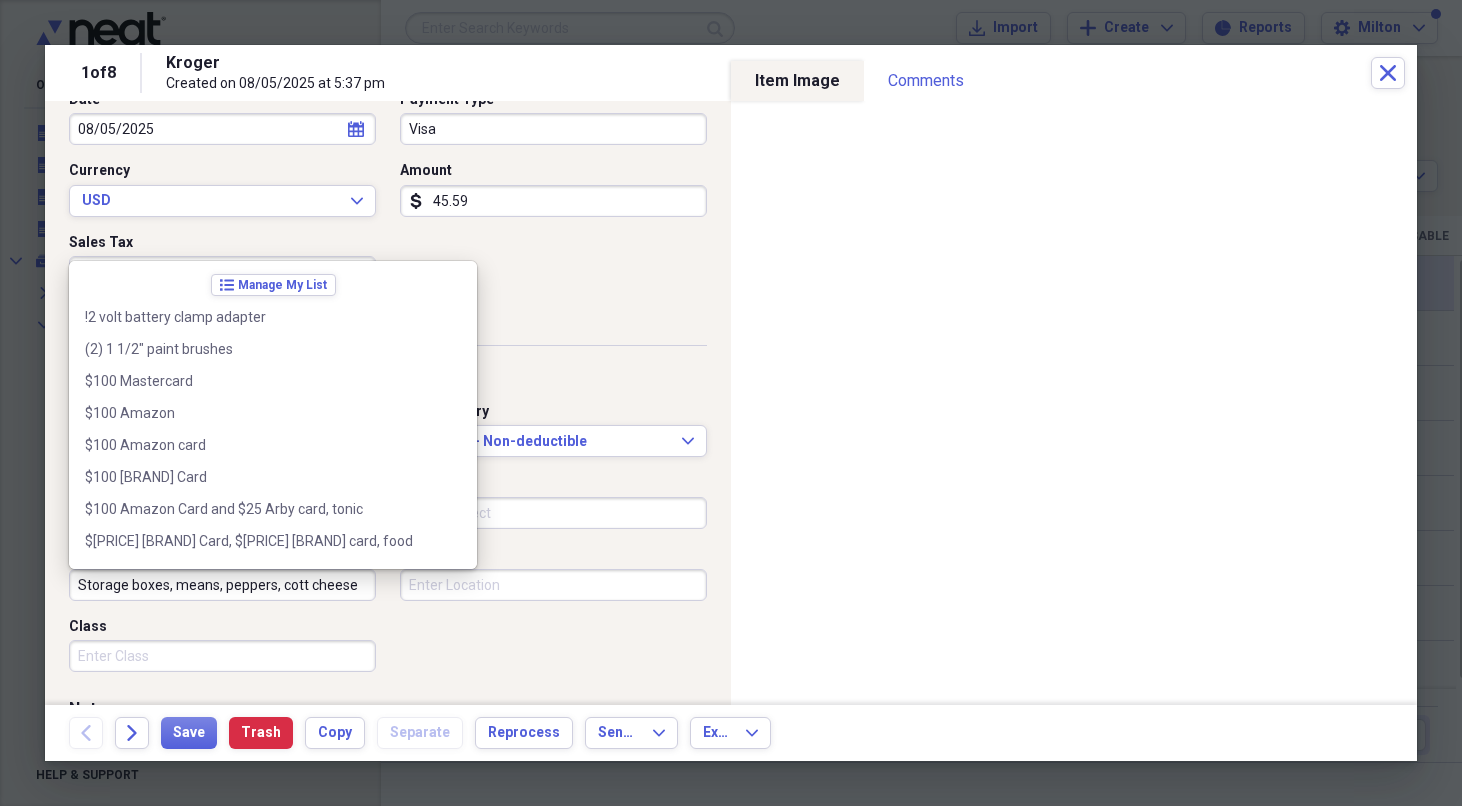 scroll, scrollTop: 83004, scrollLeft: 0, axis: vertical 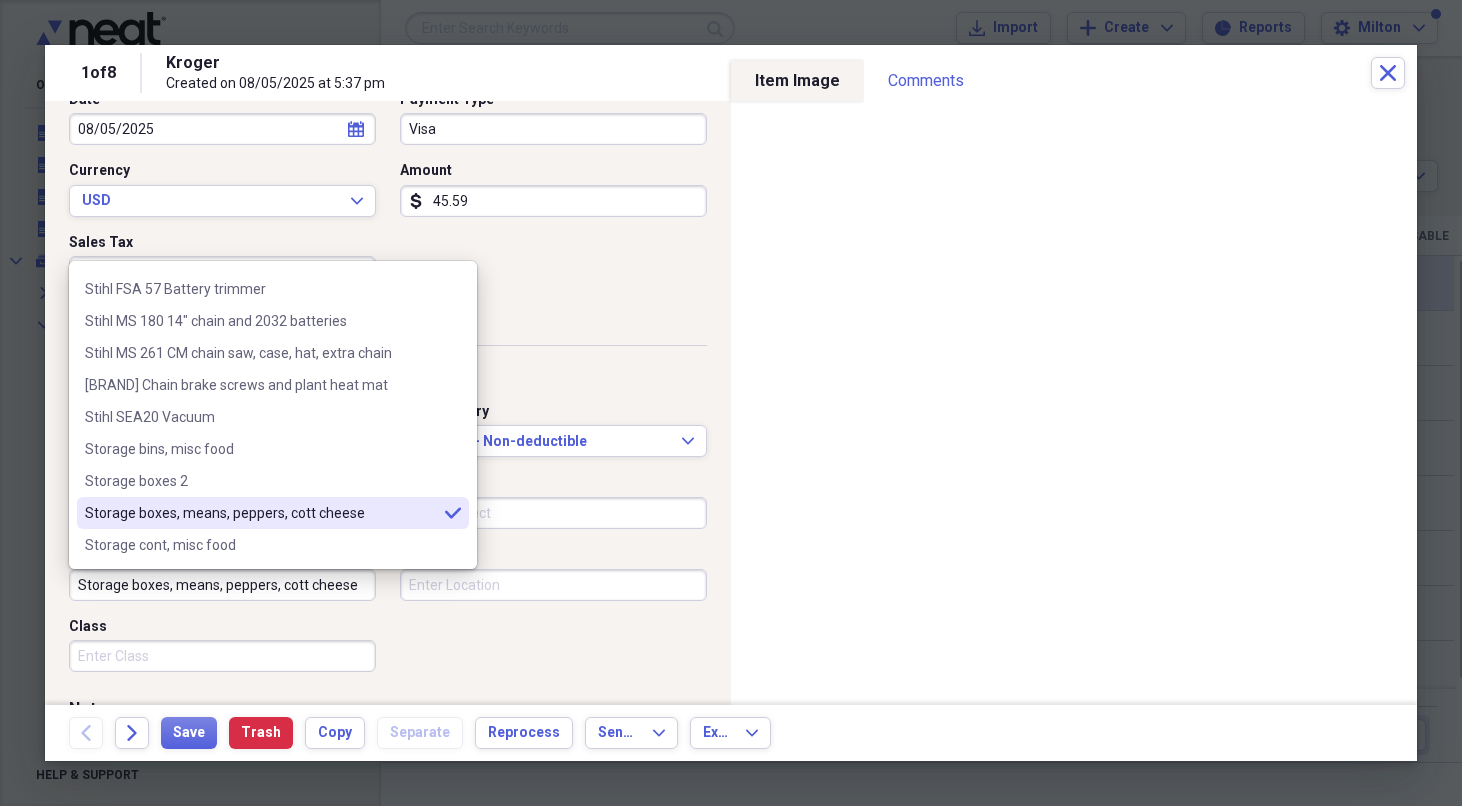 drag, startPoint x: 277, startPoint y: 594, endPoint x: 216, endPoint y: 596, distance: 61.03278 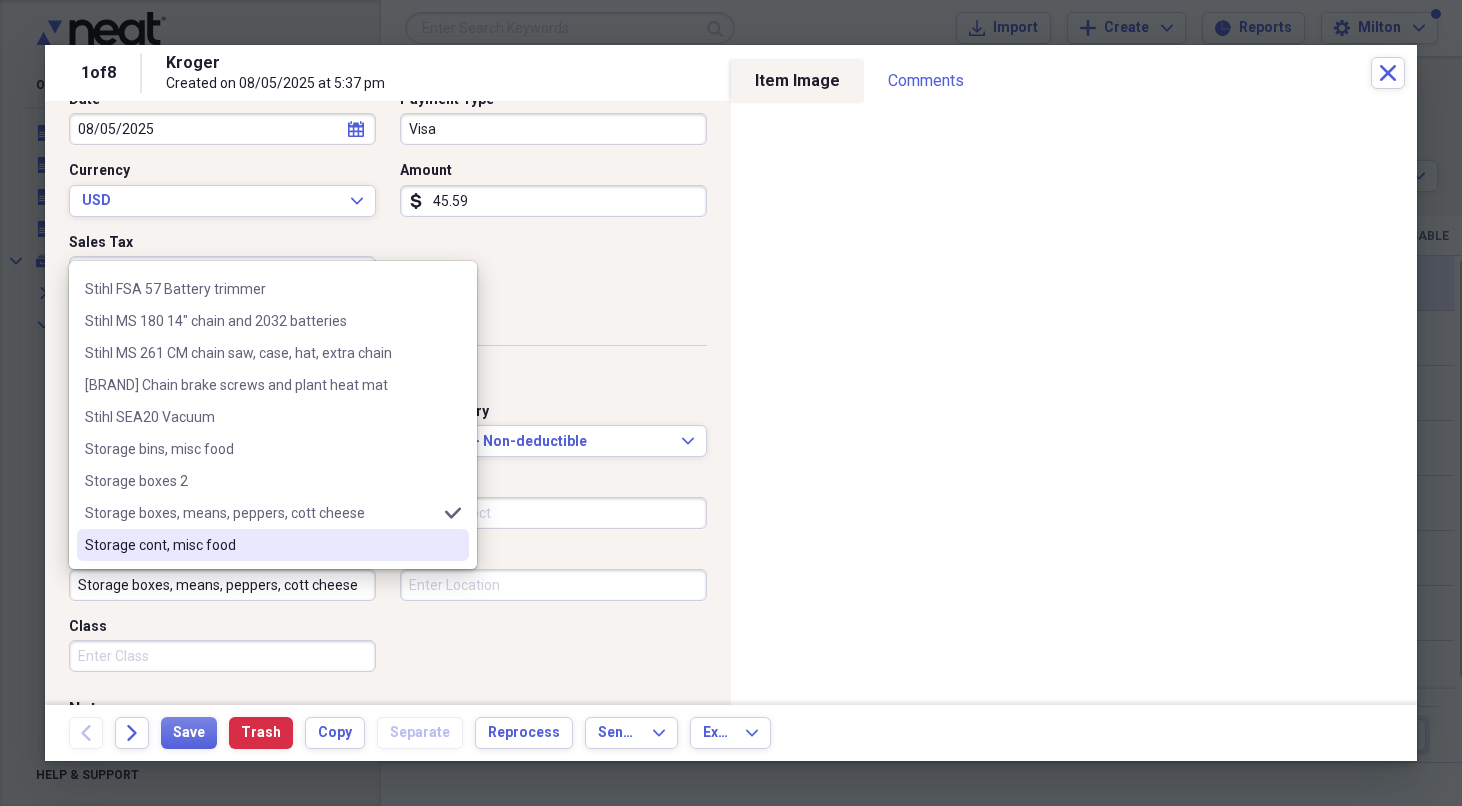 click on "Class" at bounding box center [228, 645] 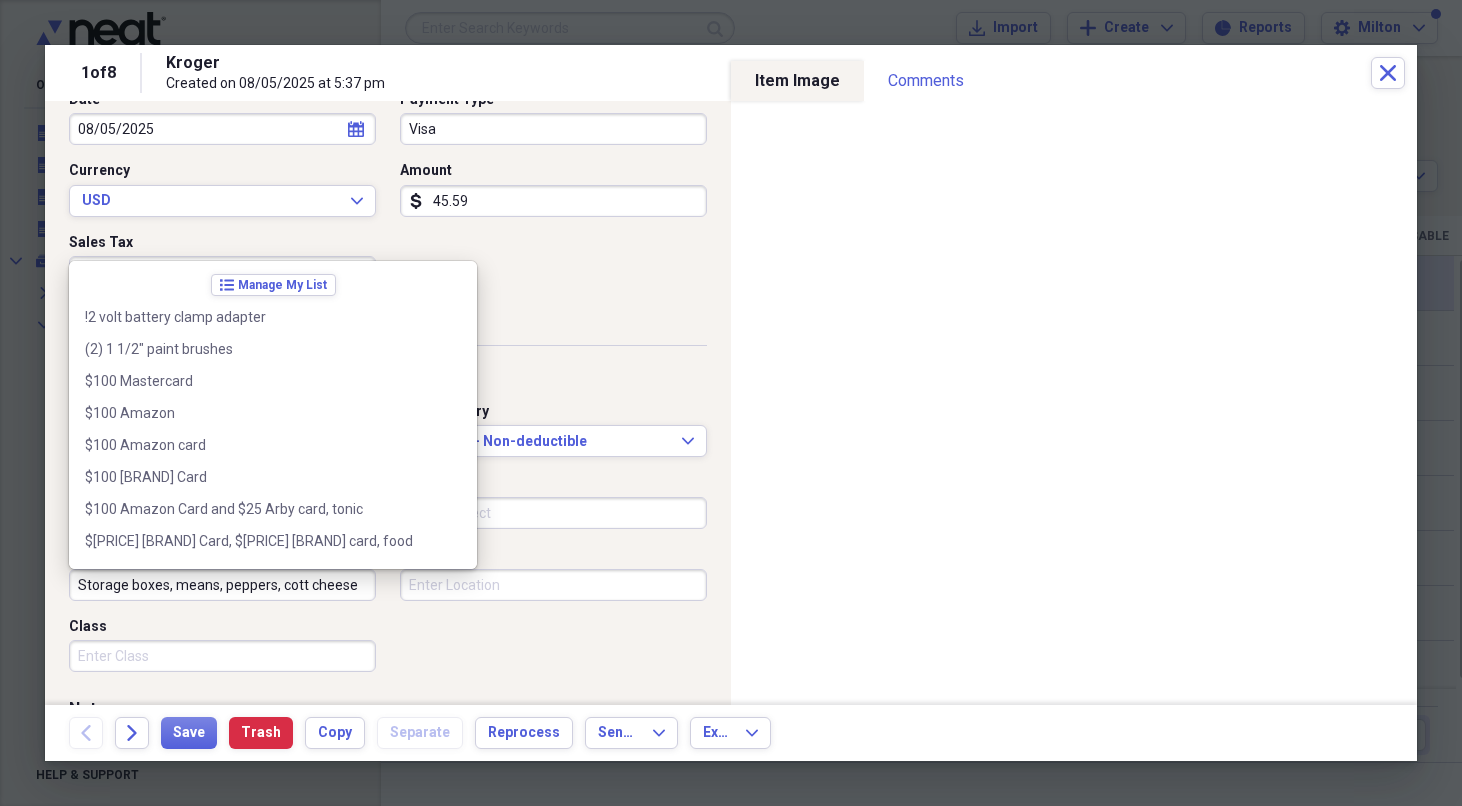 scroll, scrollTop: 83036, scrollLeft: 0, axis: vertical 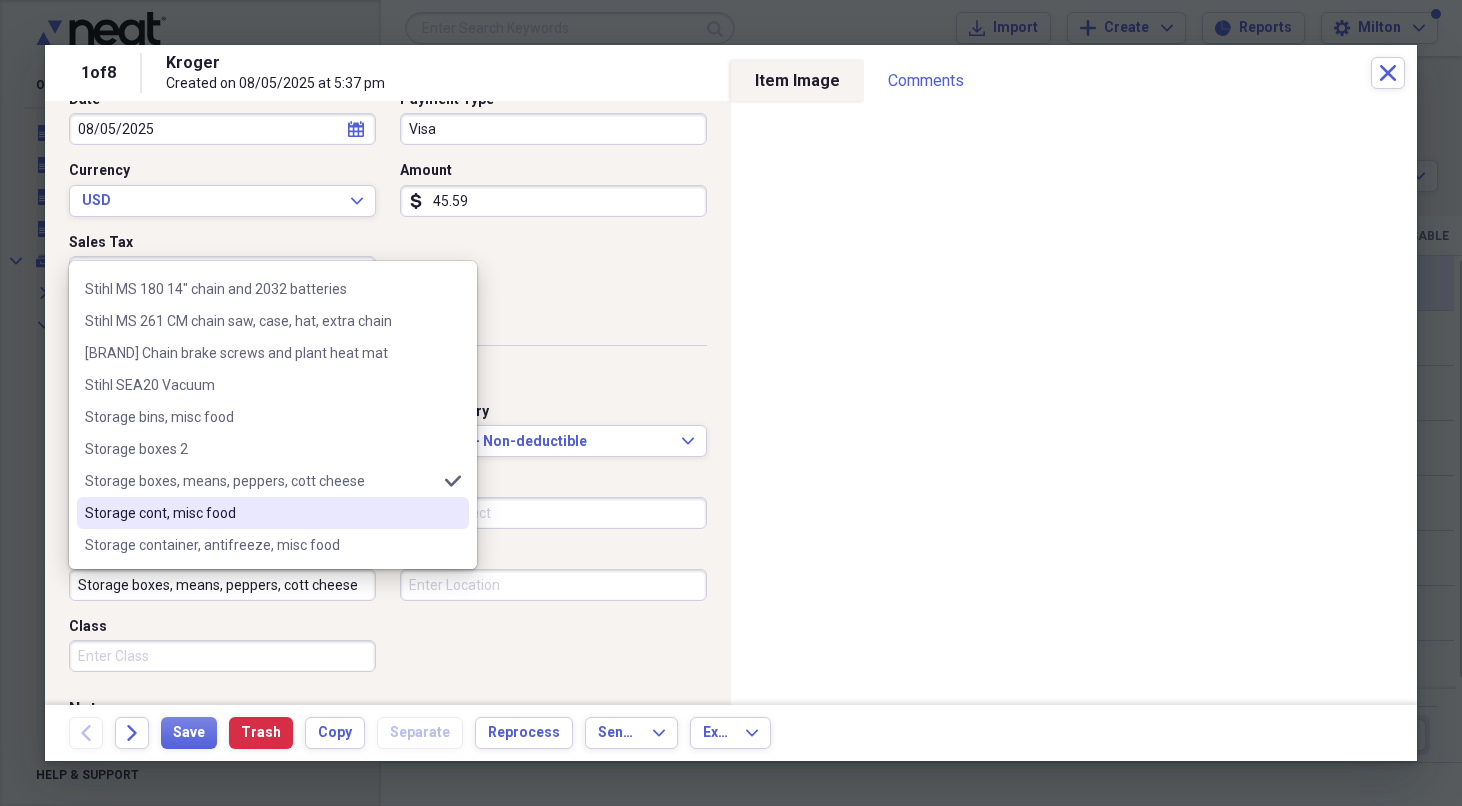 drag, startPoint x: 354, startPoint y: 587, endPoint x: 411, endPoint y: 601, distance: 58.694122 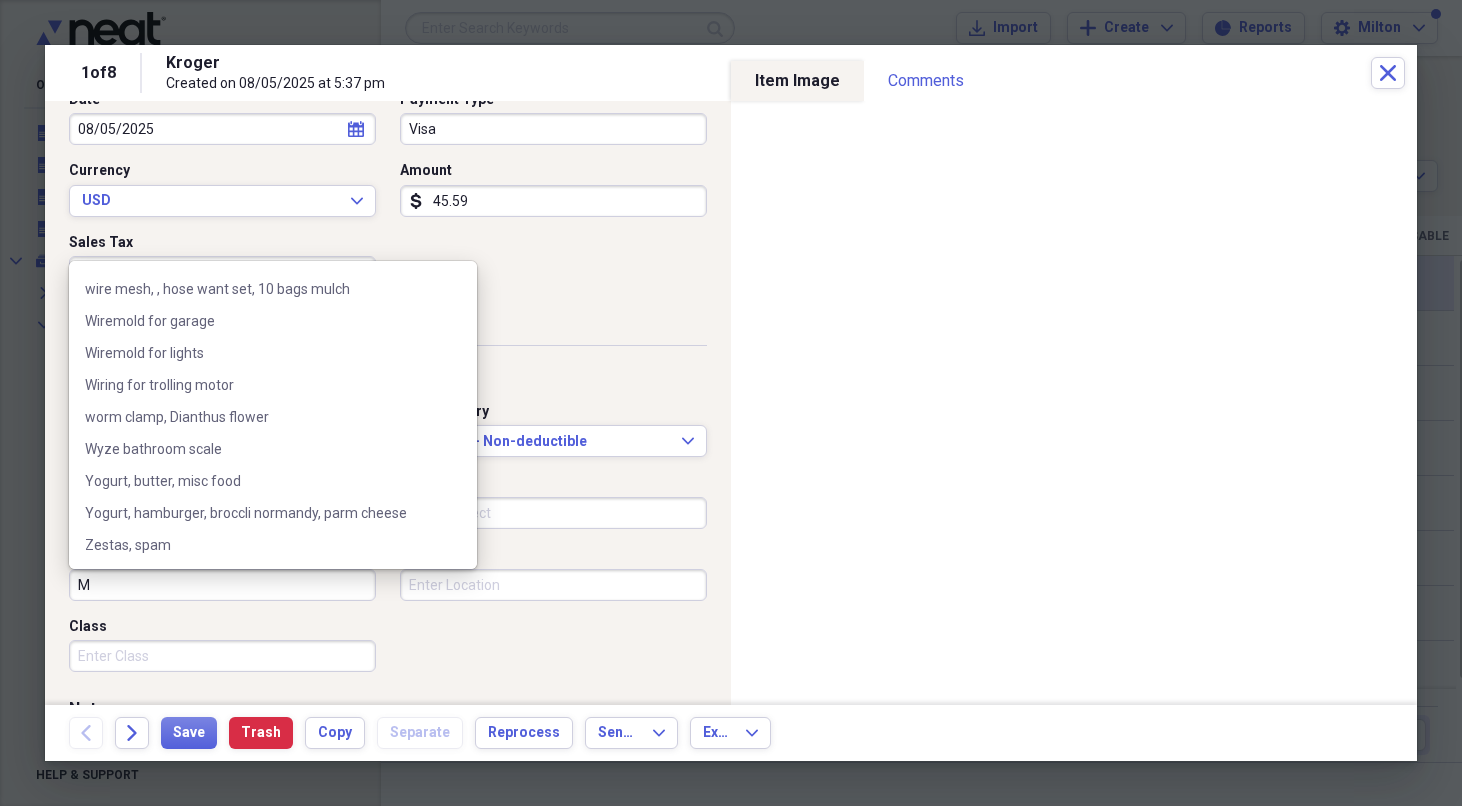 scroll, scrollTop: 0, scrollLeft: 0, axis: both 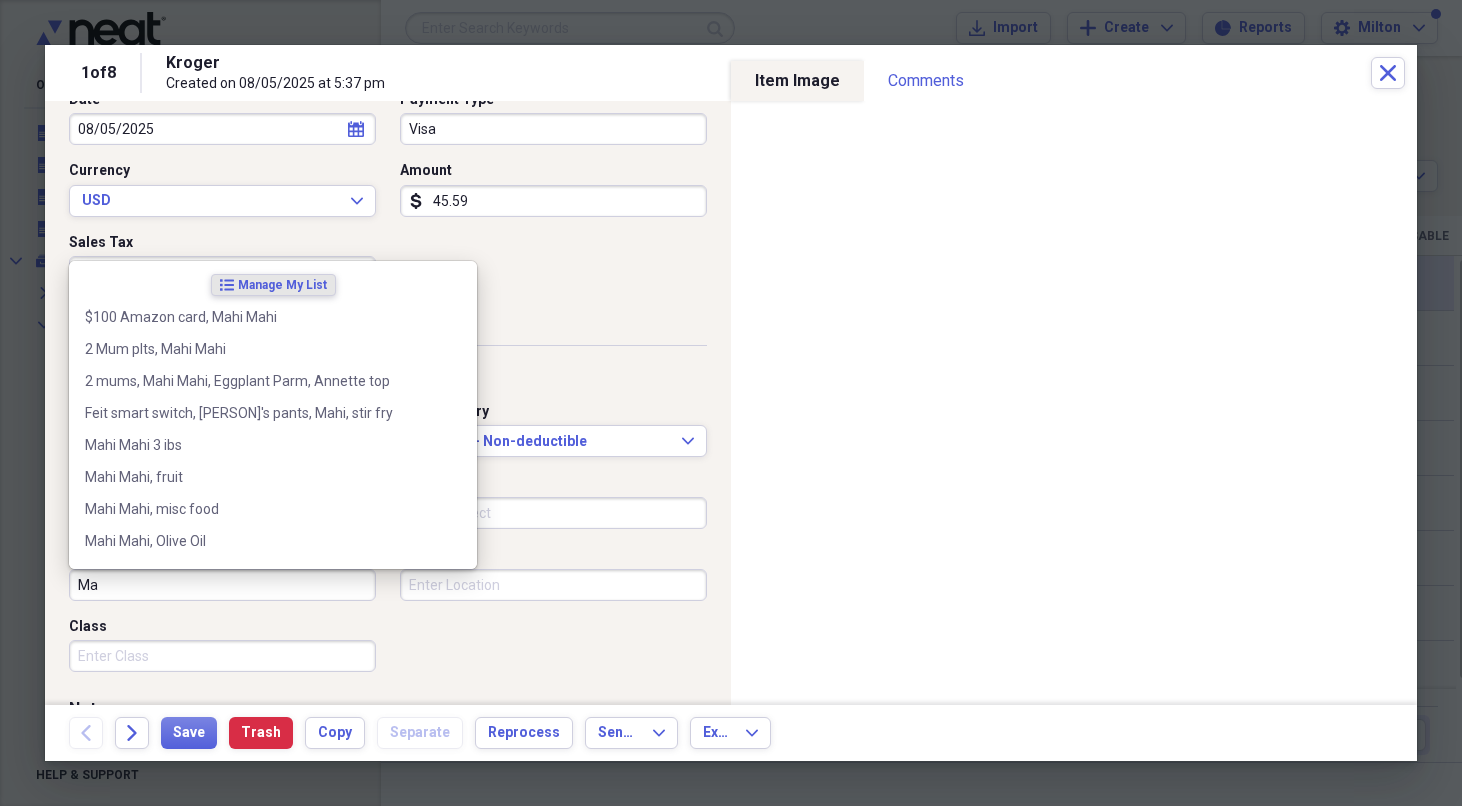 type on "M" 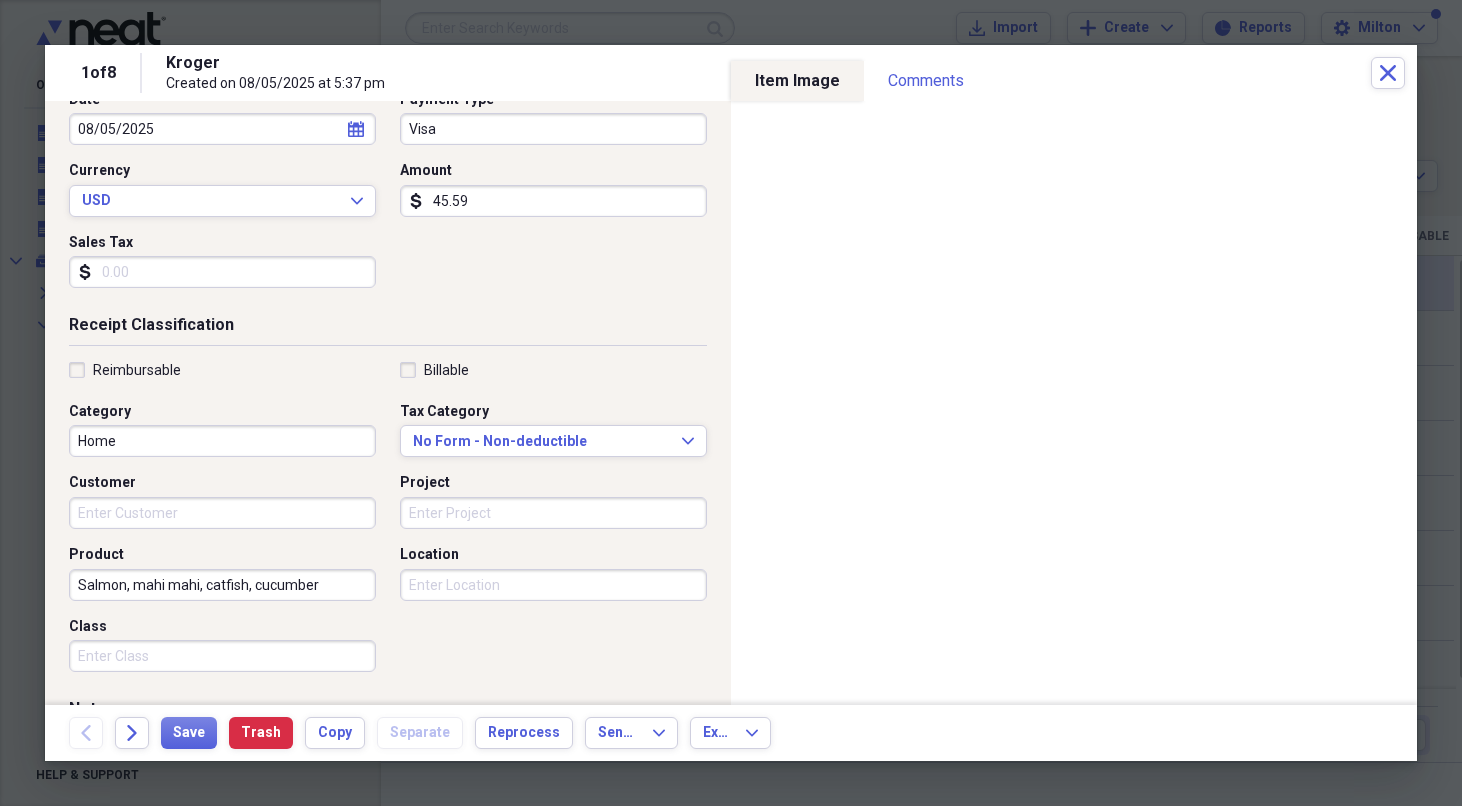 drag, startPoint x: 326, startPoint y: 586, endPoint x: 54, endPoint y: 582, distance: 272.02942 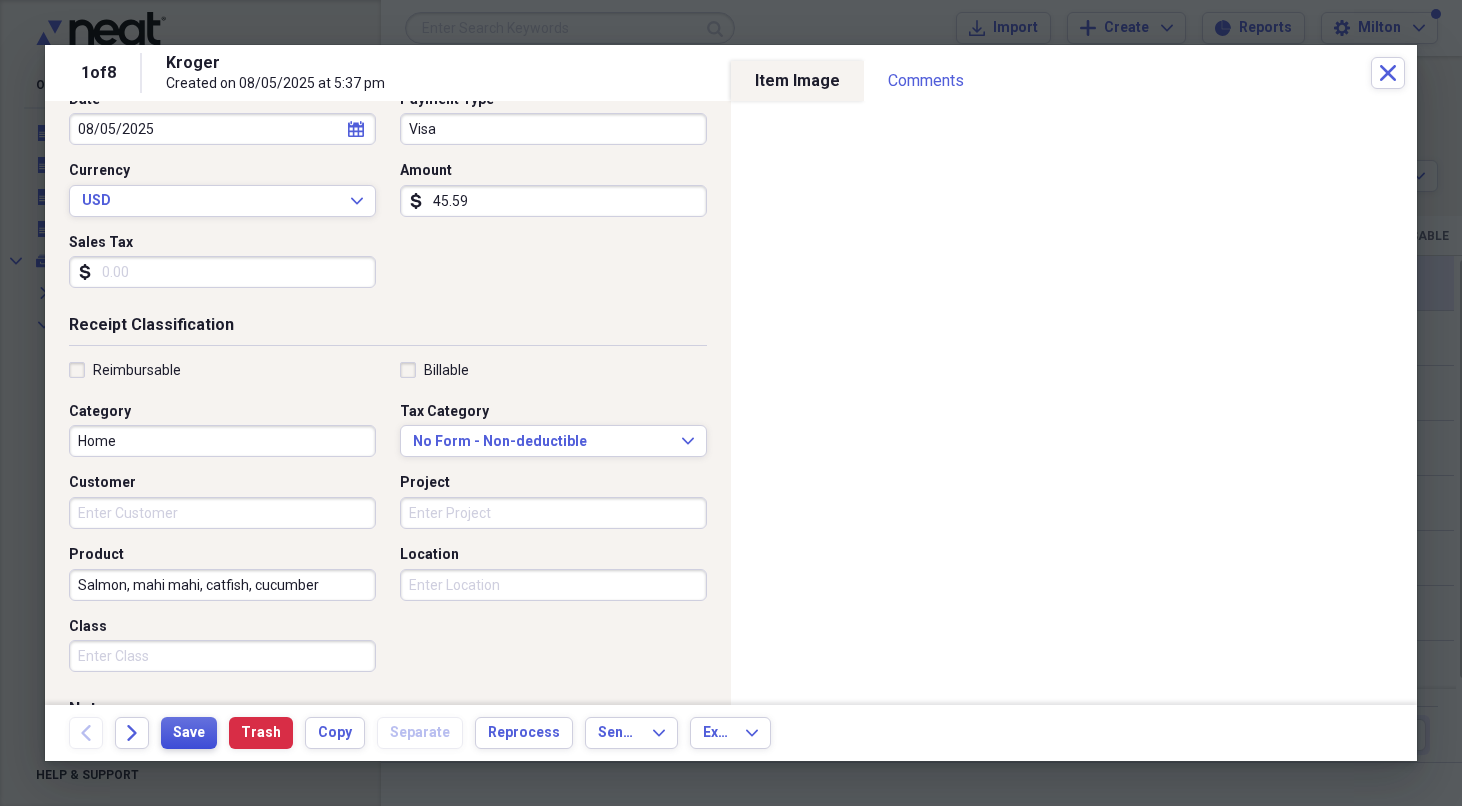 type on "Salmon, mahi mahi, catfish, cucumber" 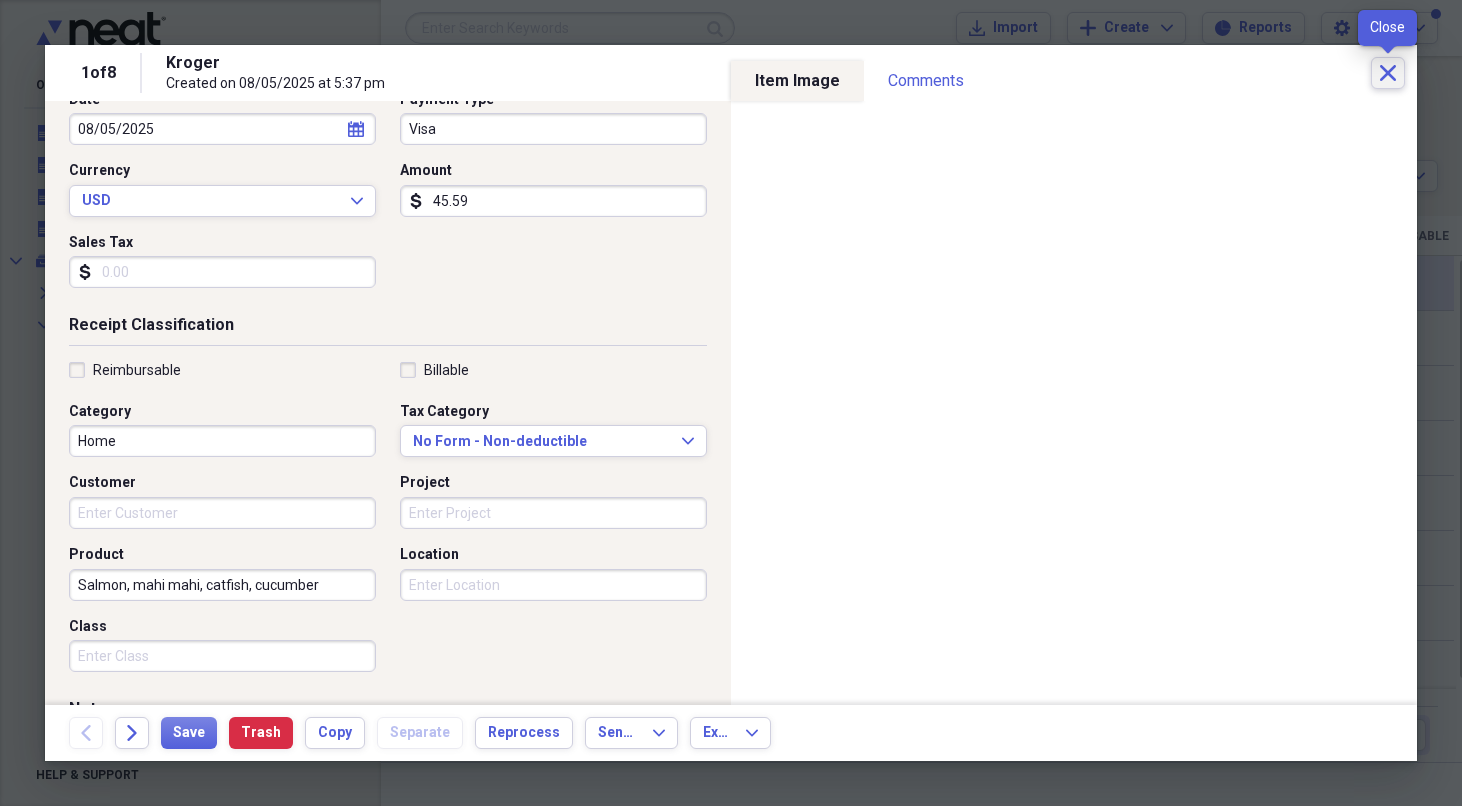 click 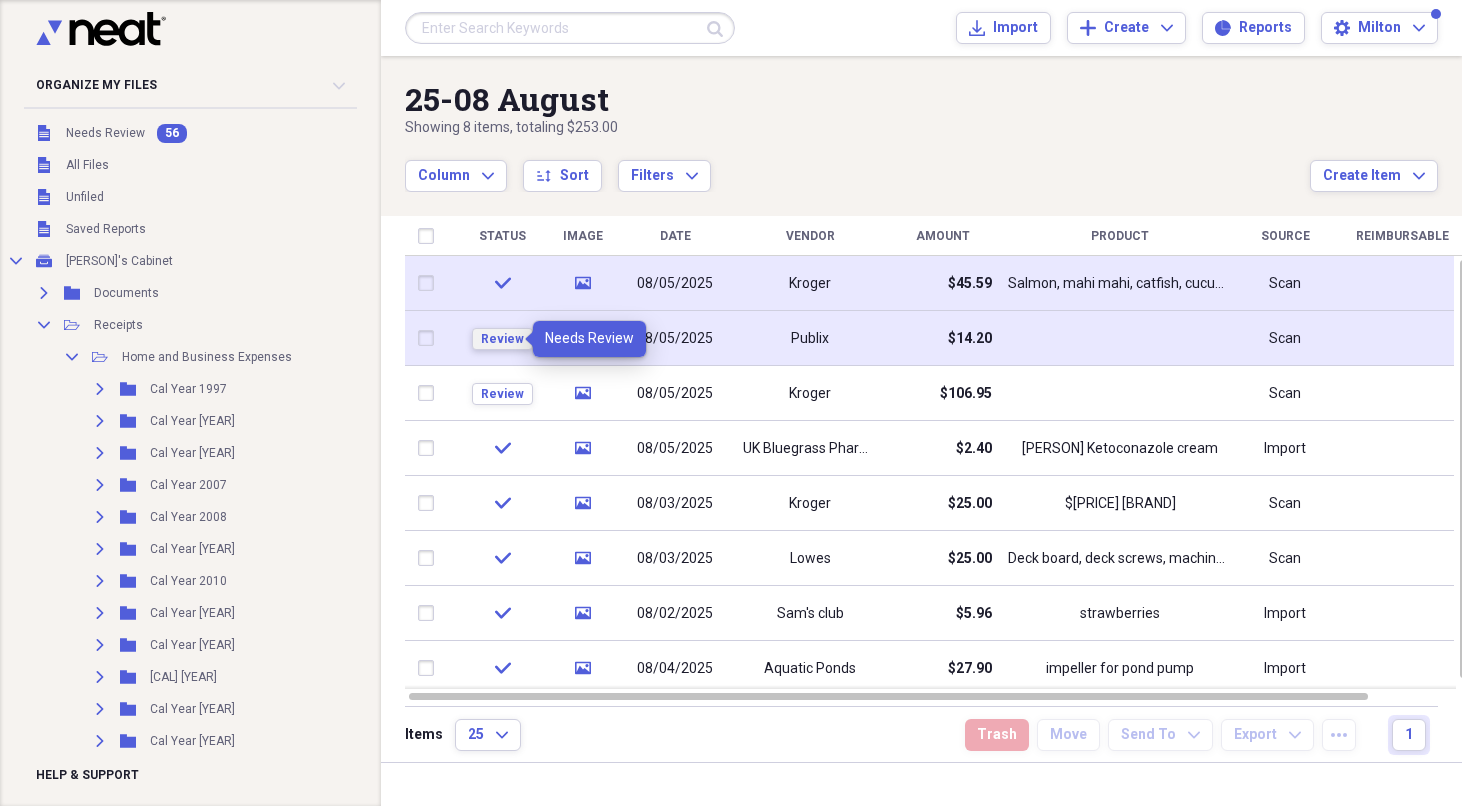 click on "Review" at bounding box center (502, 339) 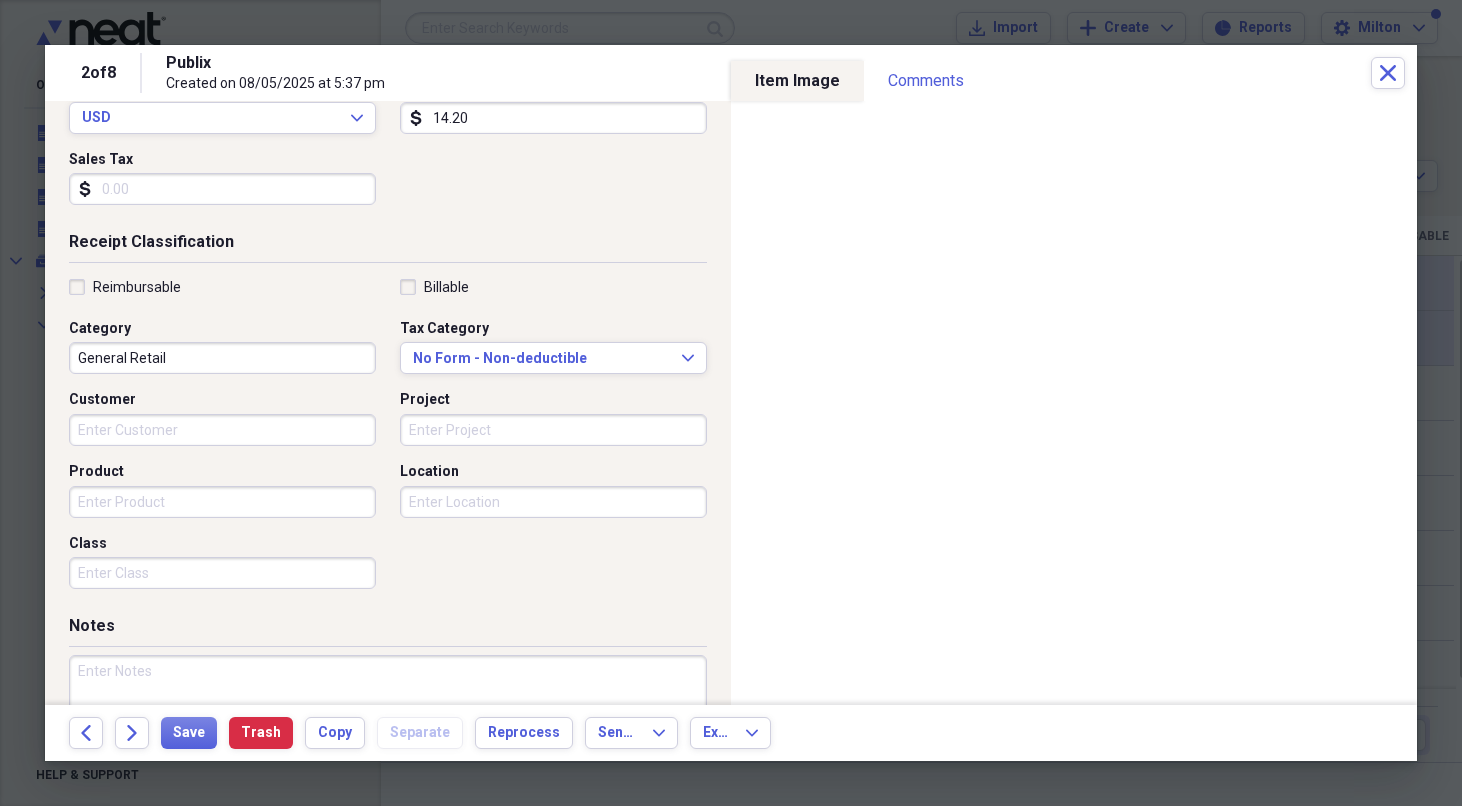 scroll, scrollTop: 417, scrollLeft: 0, axis: vertical 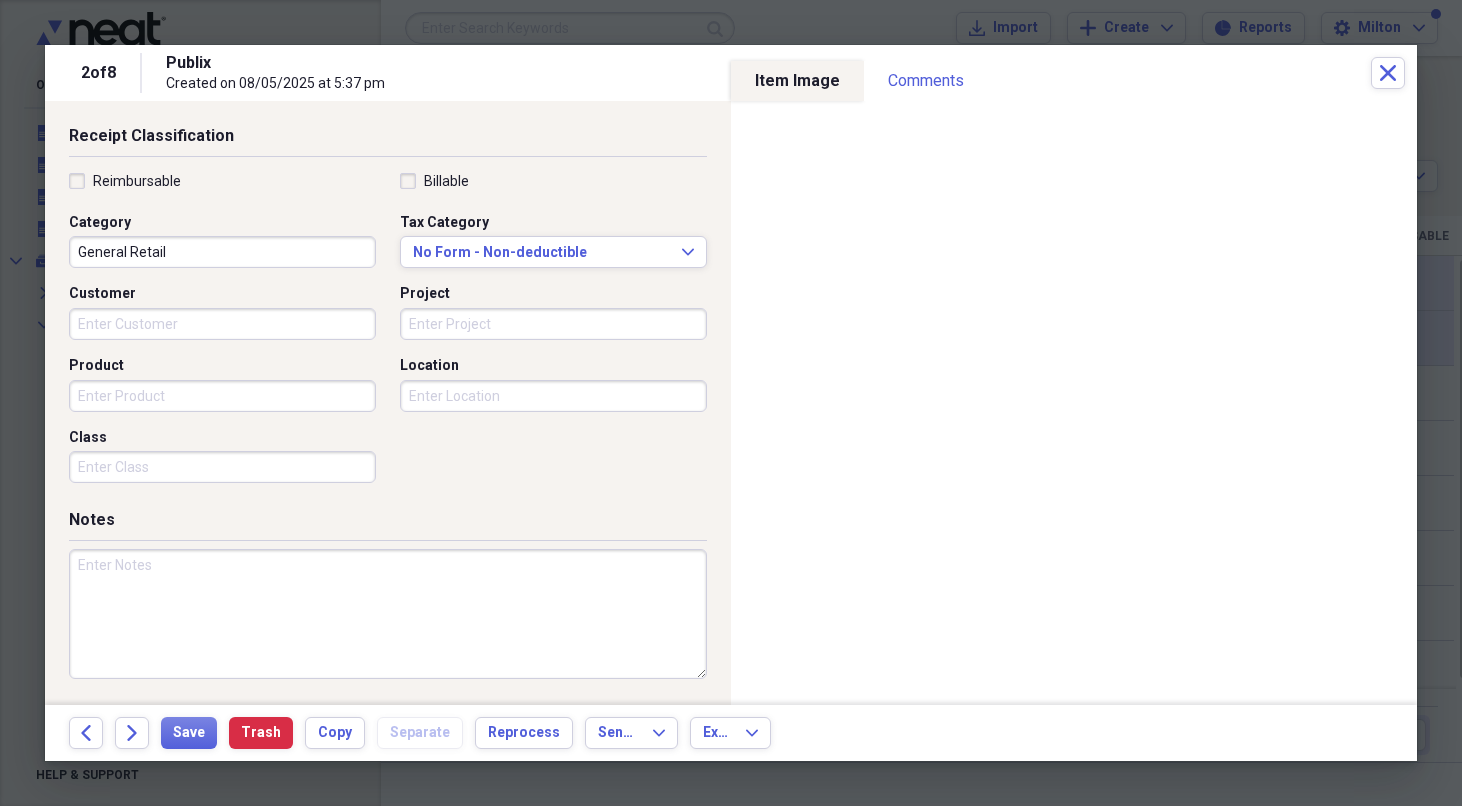 click on "Product" at bounding box center (222, 396) 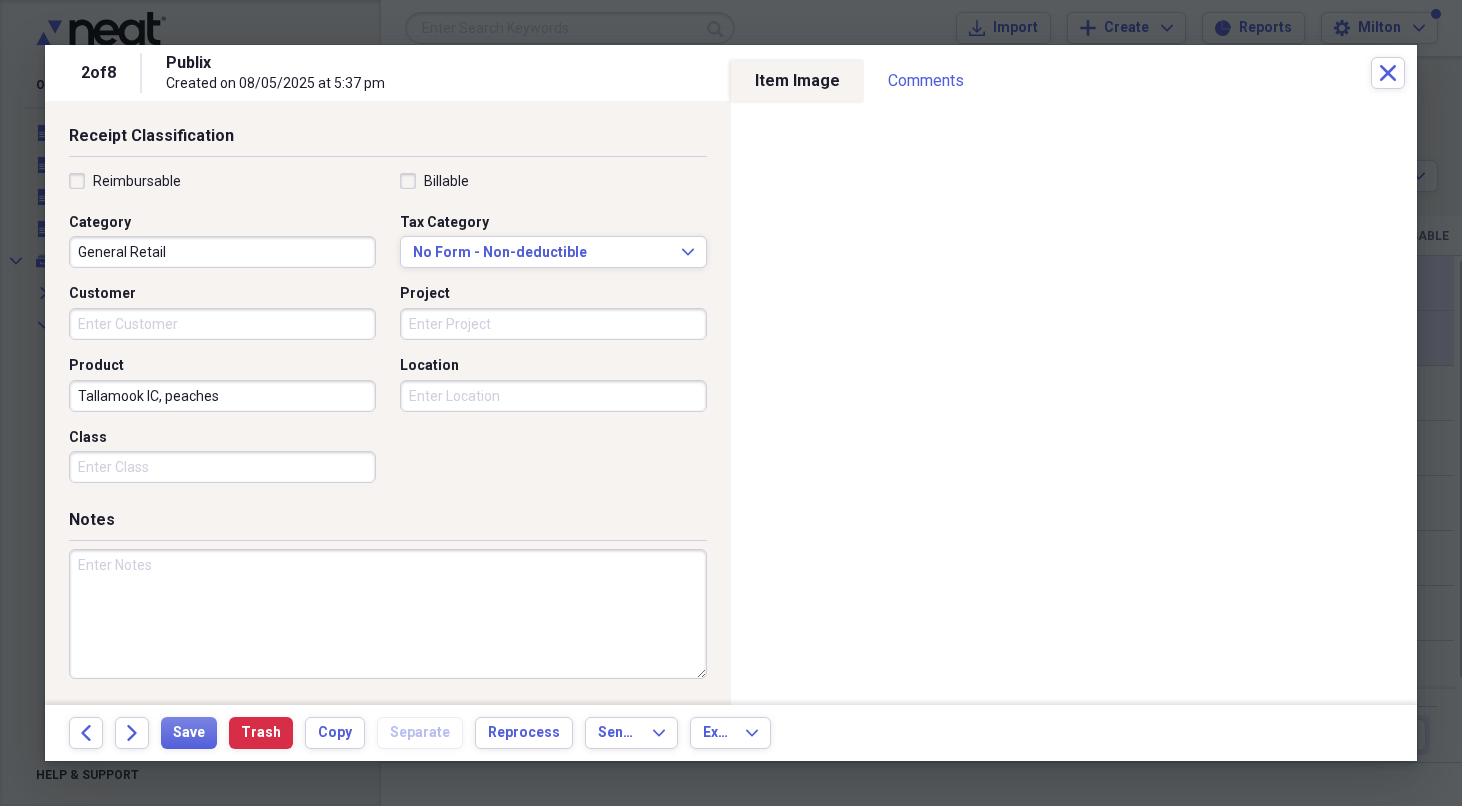 drag, startPoint x: 232, startPoint y: 391, endPoint x: 115, endPoint y: 389, distance: 117.01709 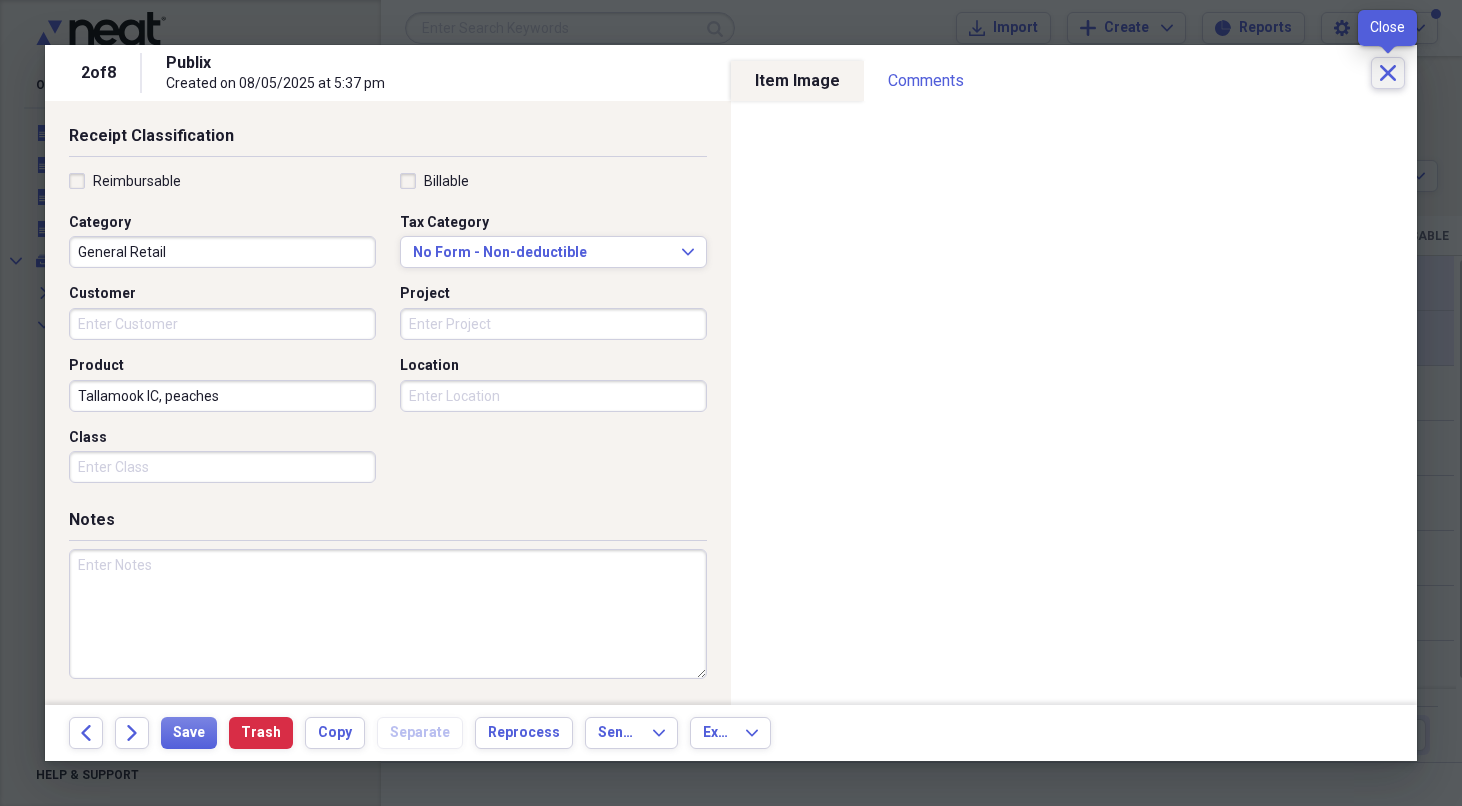 click on "Close" 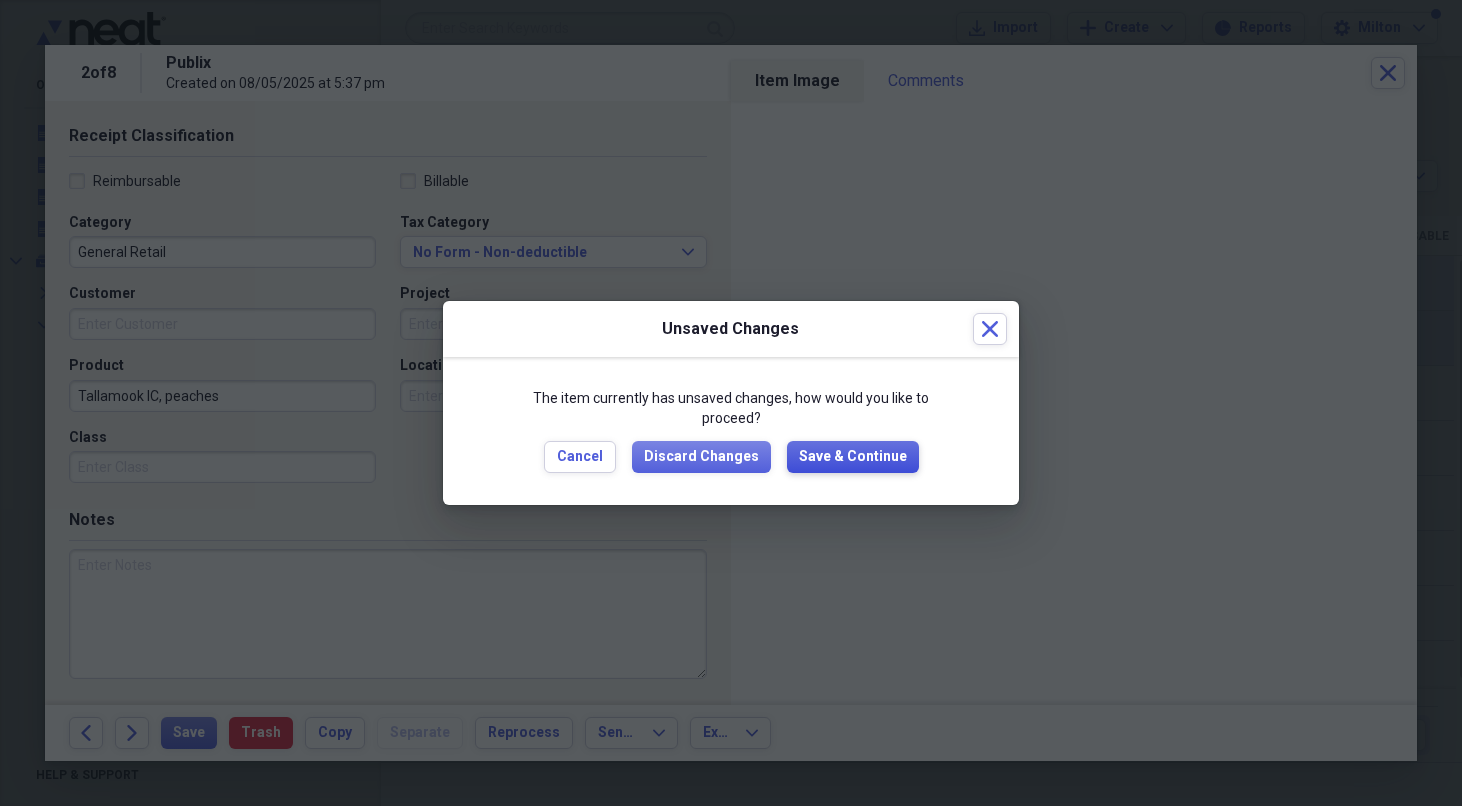 click on "Save & Continue" at bounding box center [853, 457] 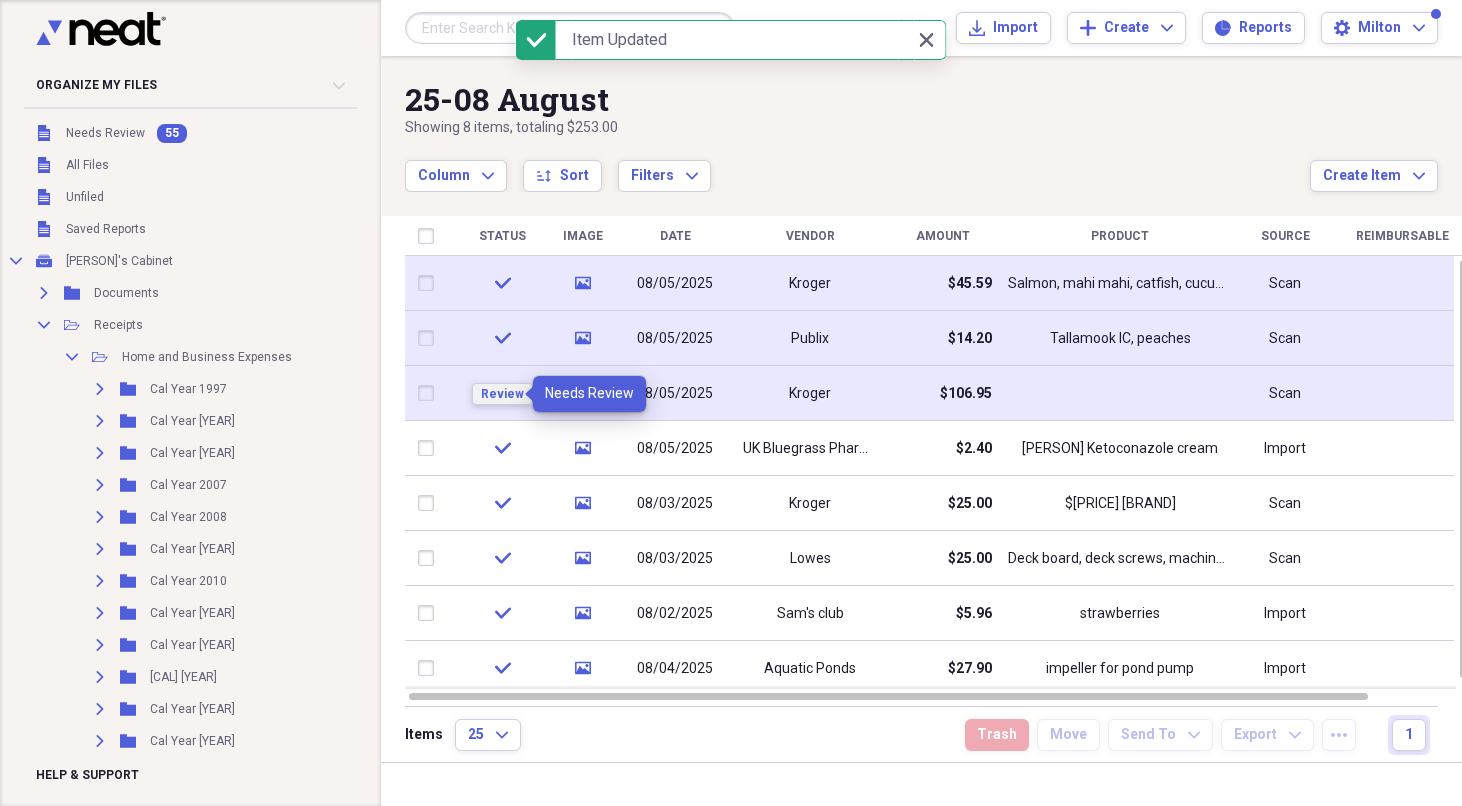 click on "Review" at bounding box center (502, 394) 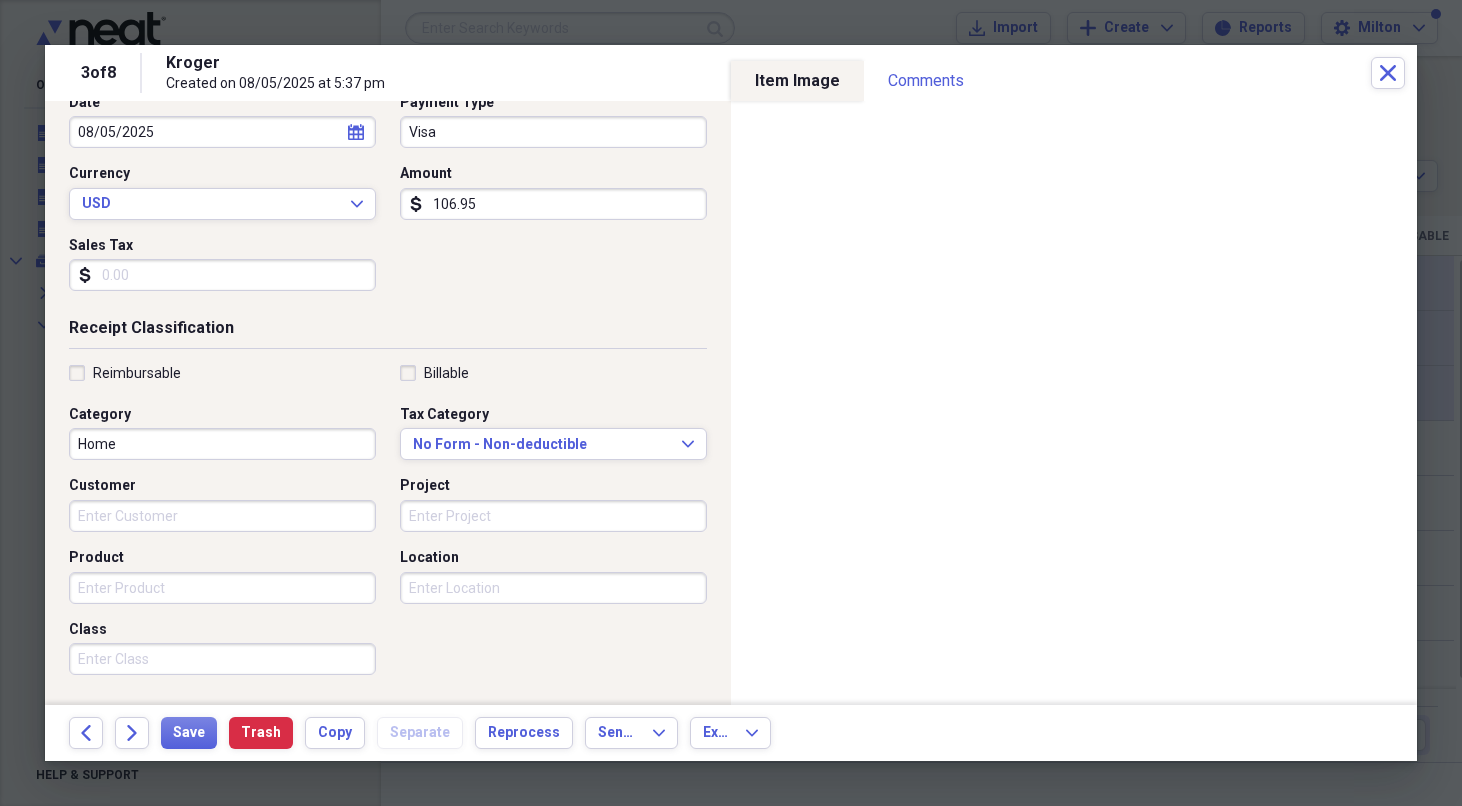 scroll, scrollTop: 228, scrollLeft: 0, axis: vertical 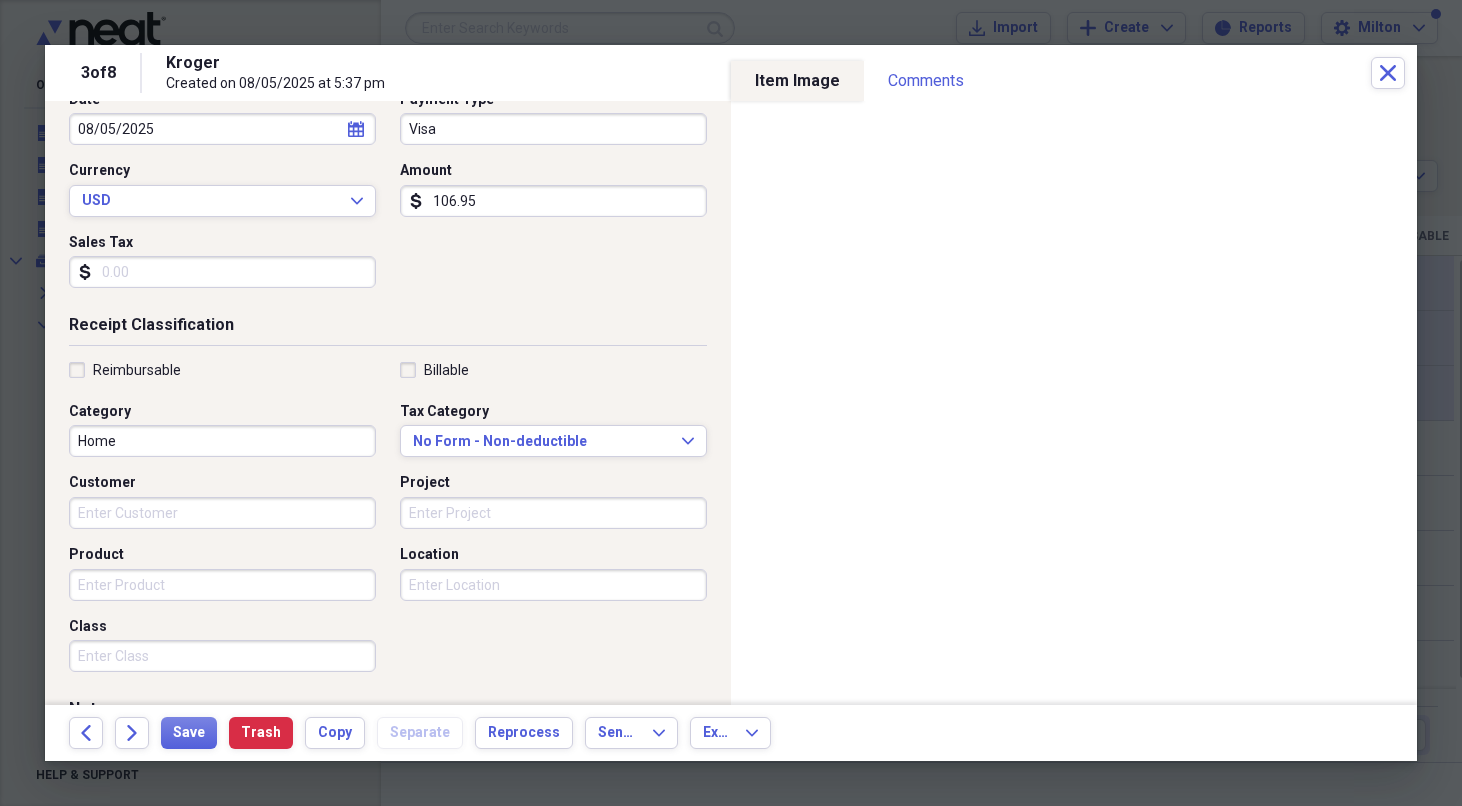 click on "Product" at bounding box center (222, 585) 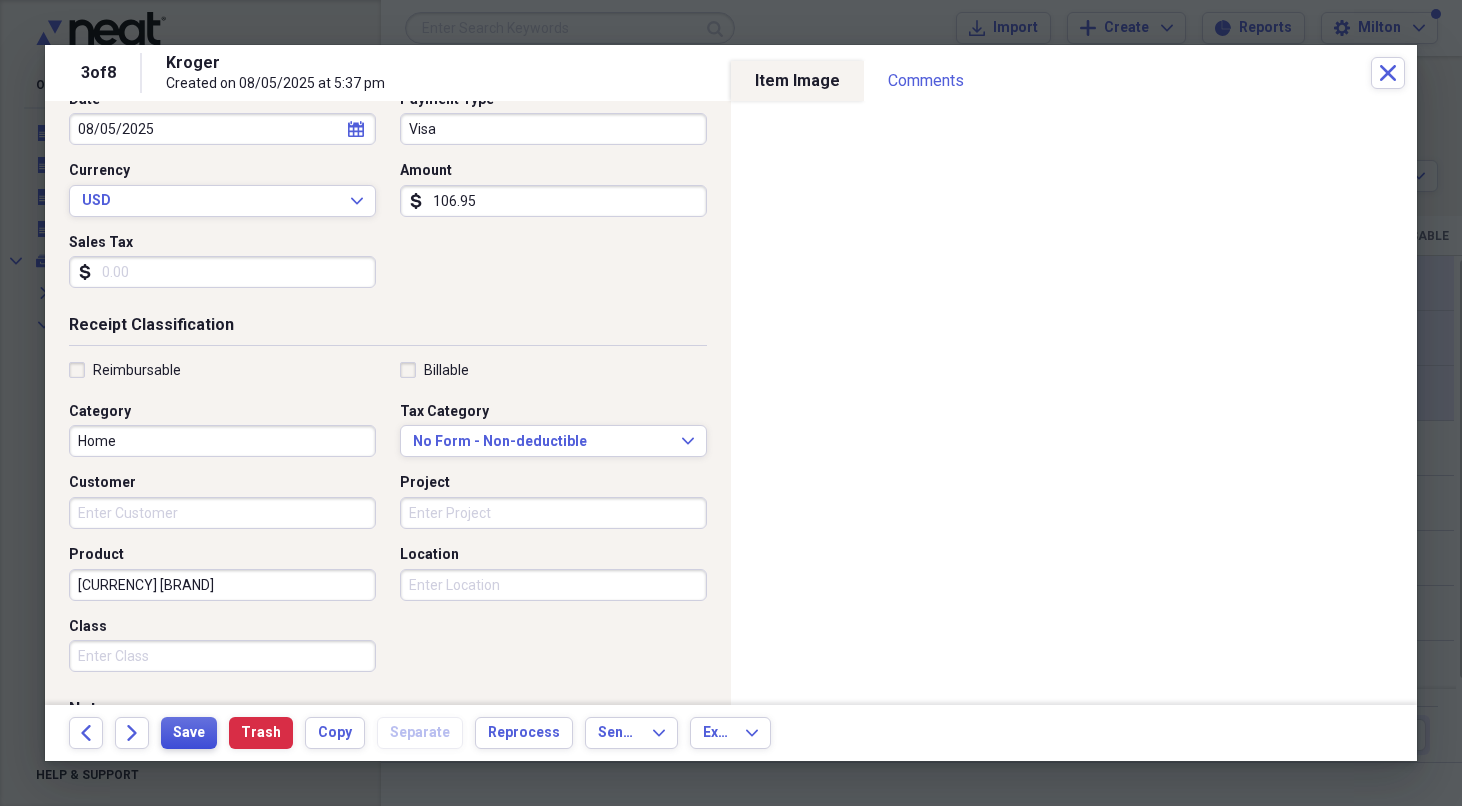 type on "[CURRENCY] [BRAND]" 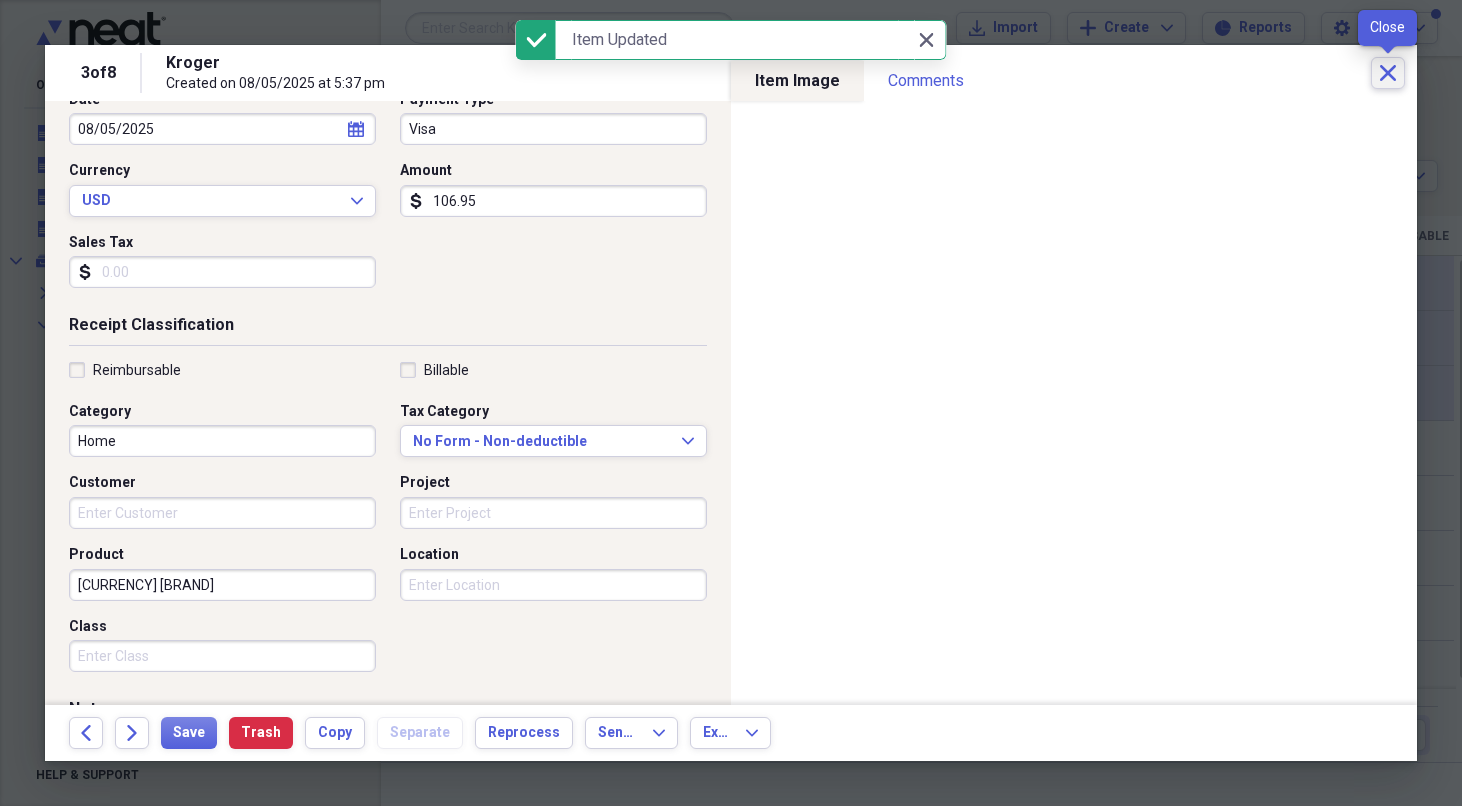 click on "Close" 